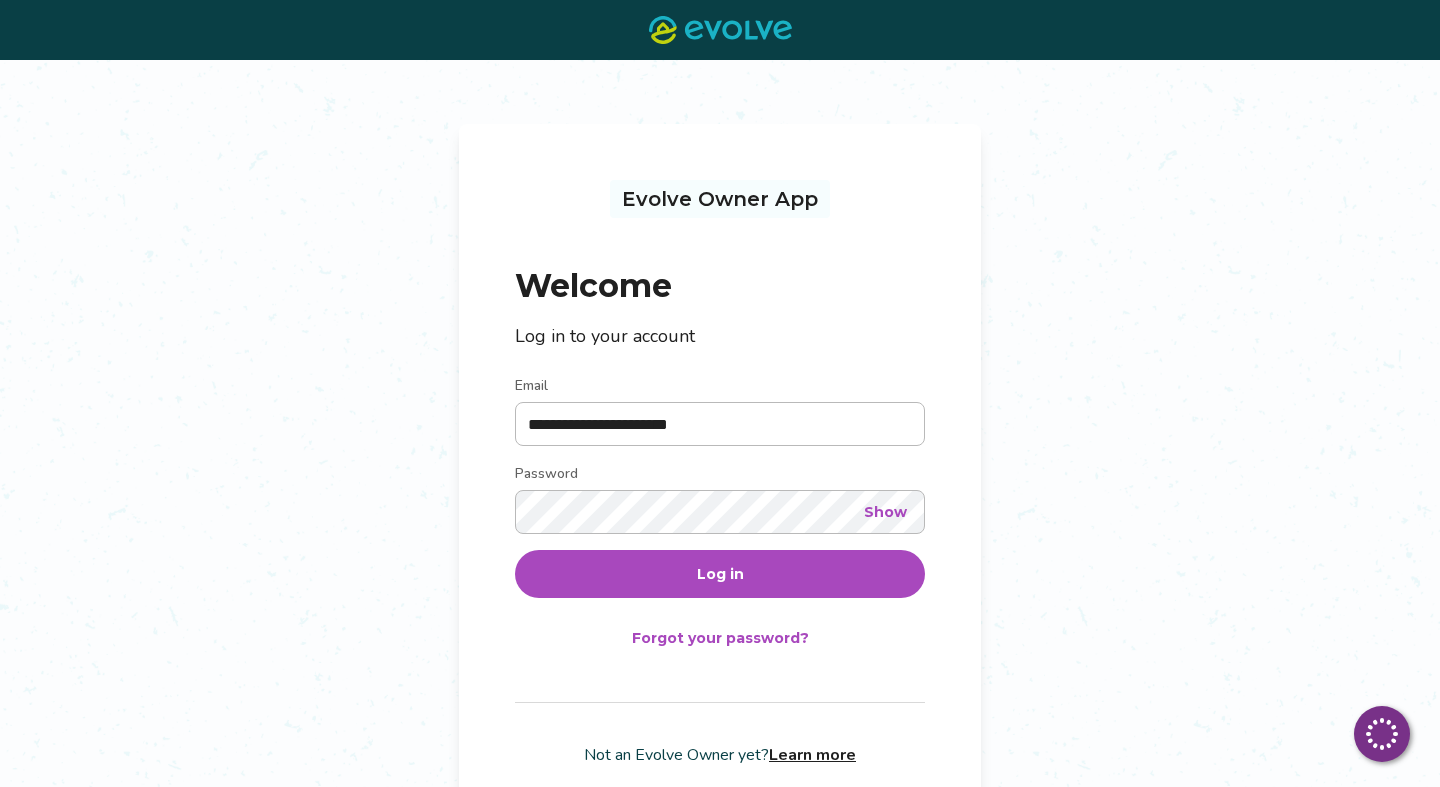 scroll, scrollTop: 0, scrollLeft: 0, axis: both 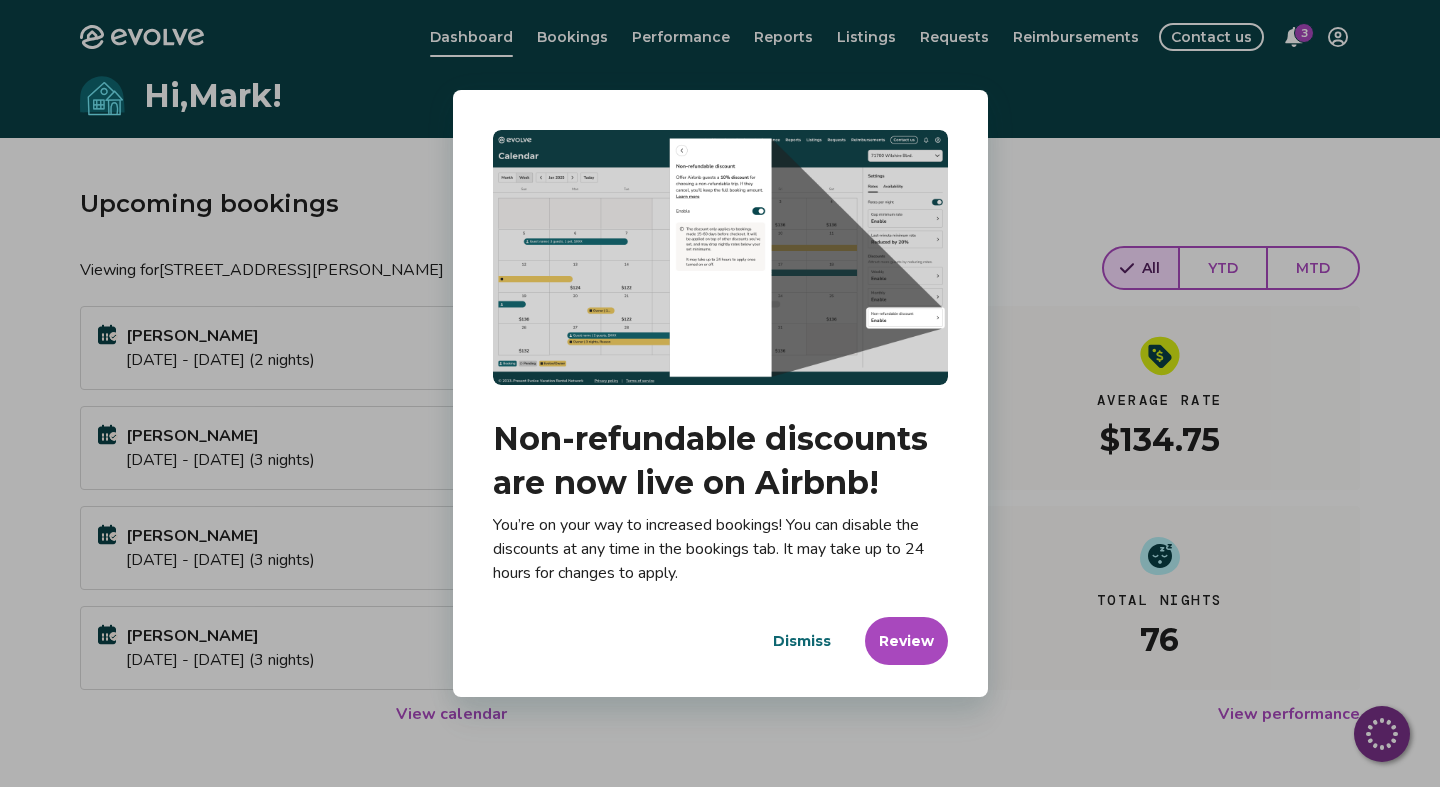 click on "Dialog Non-refundable discounts are now live on Airbnb! You’re on your way to increased bookings! You can disable the discounts at any time in the bookings tab. It may take up to 24 hours for changes to apply. Dismiss Review" at bounding box center [720, 393] 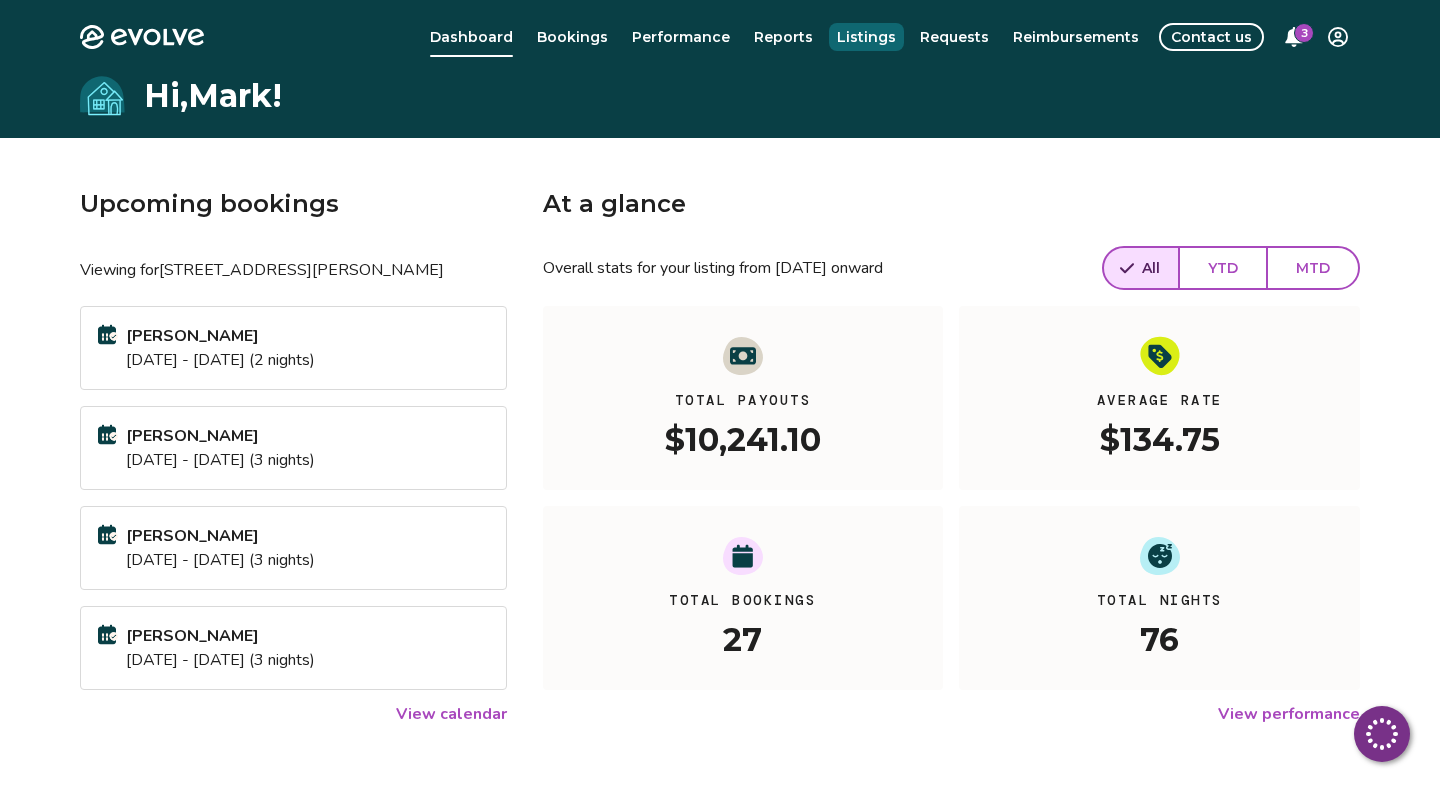 click on "Listings" at bounding box center (866, 37) 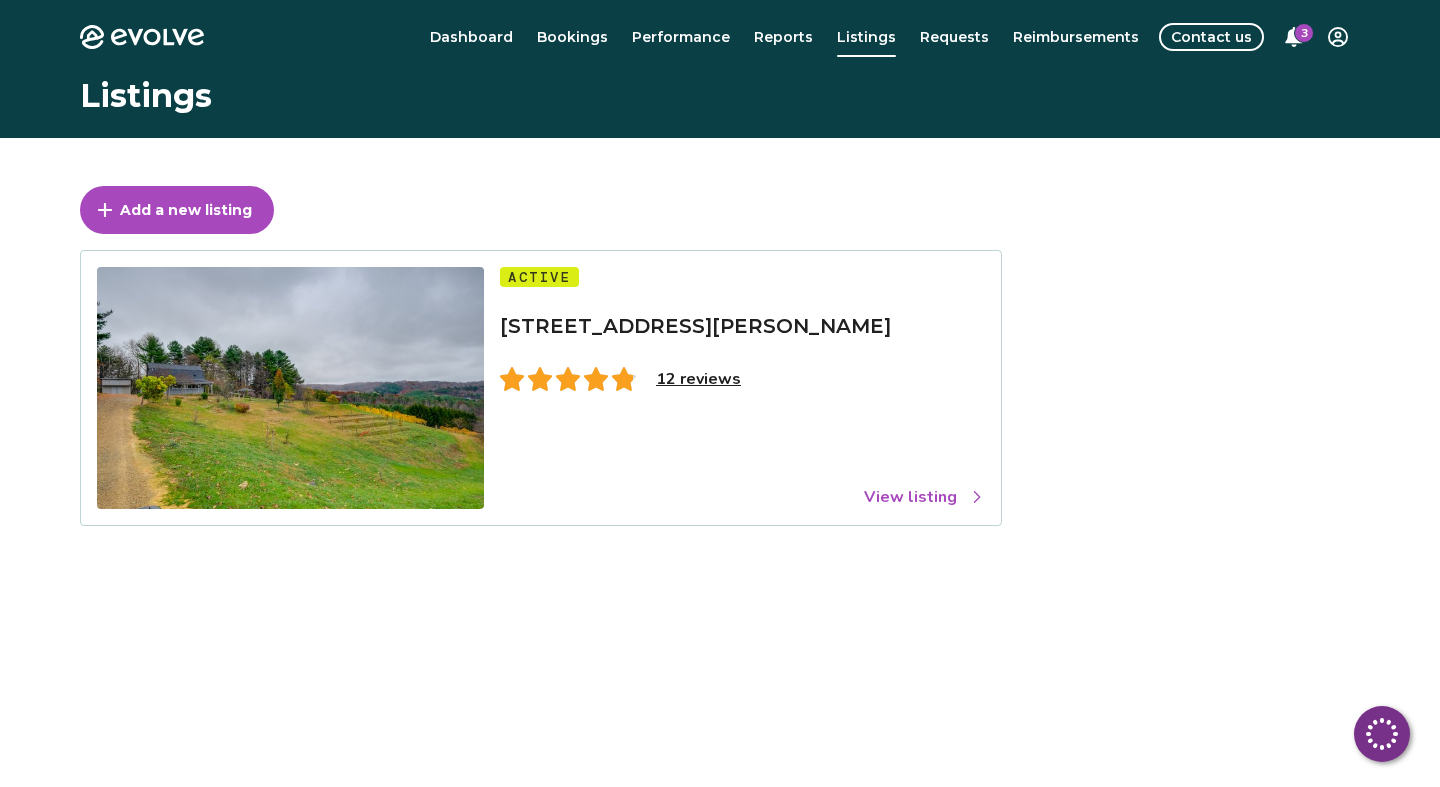 click on "View listing" at bounding box center (924, 497) 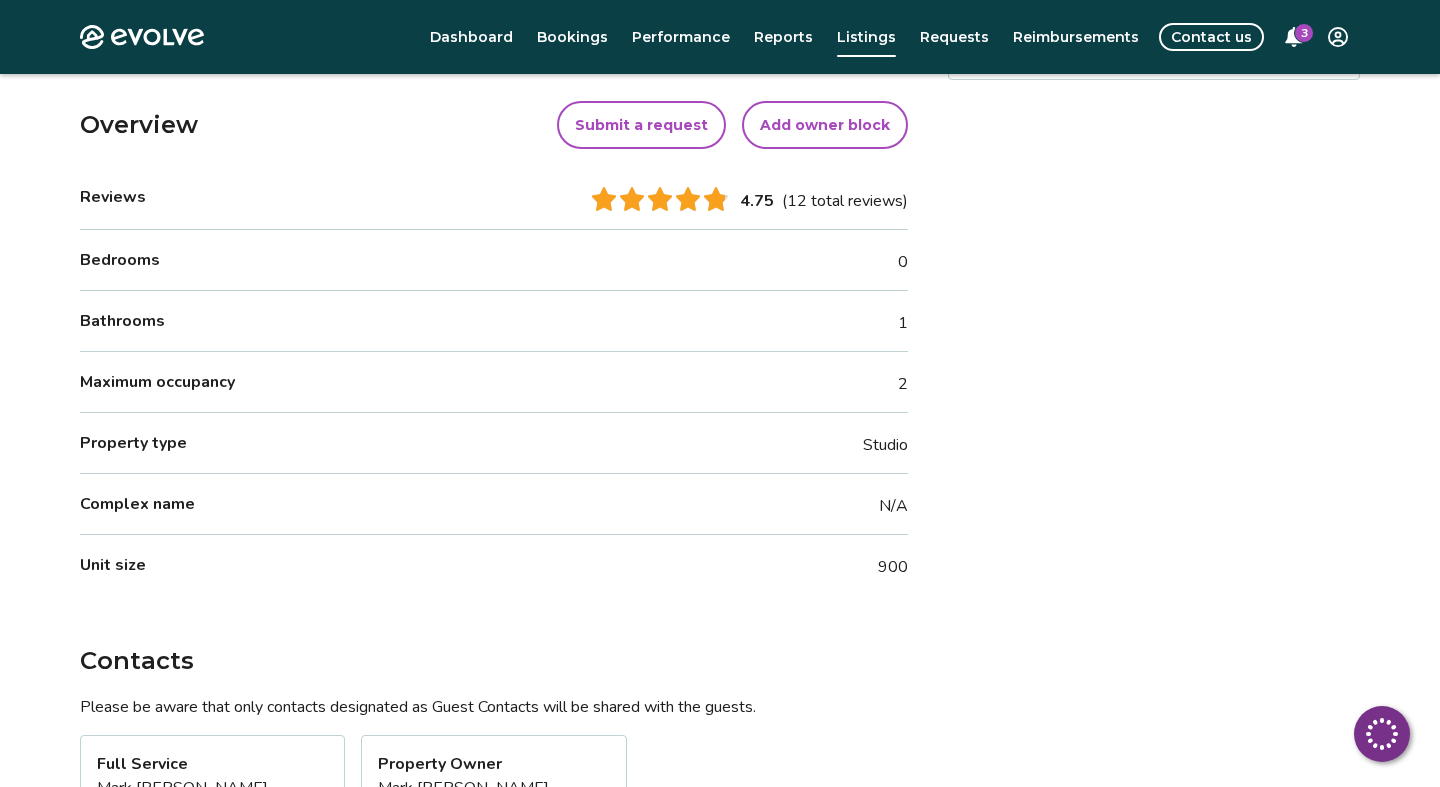 scroll, scrollTop: 0, scrollLeft: 0, axis: both 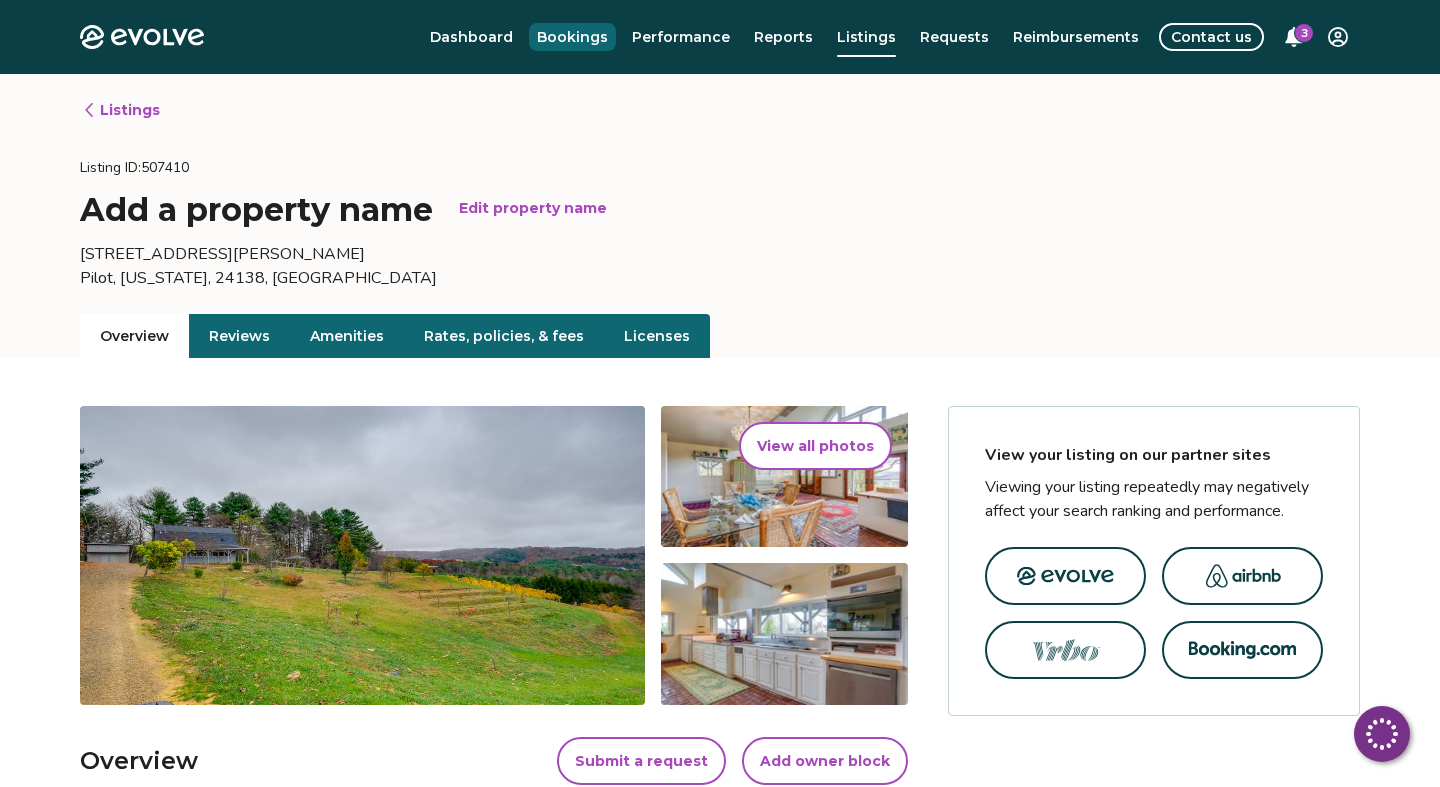 click on "Bookings" at bounding box center (572, 37) 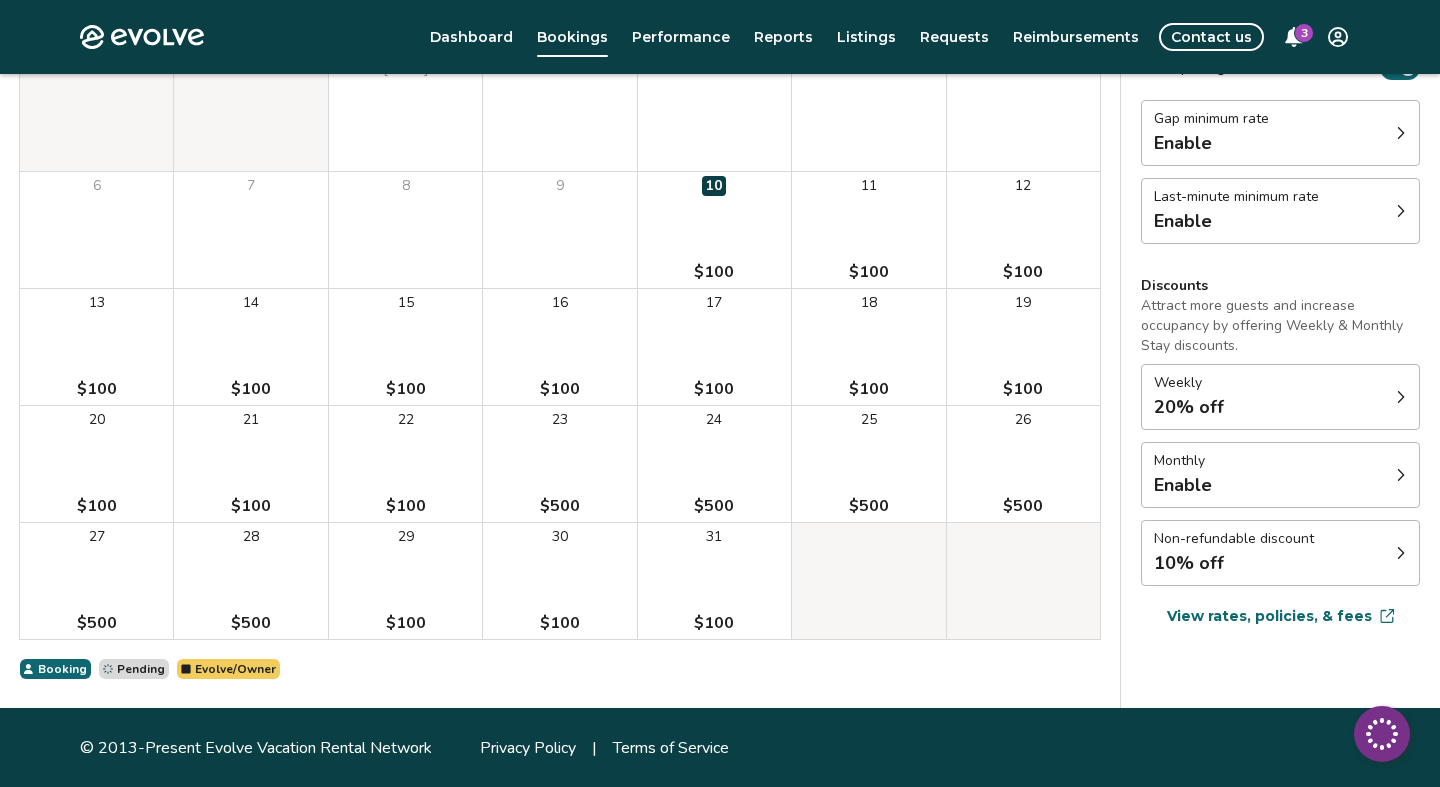 scroll, scrollTop: 247, scrollLeft: 0, axis: vertical 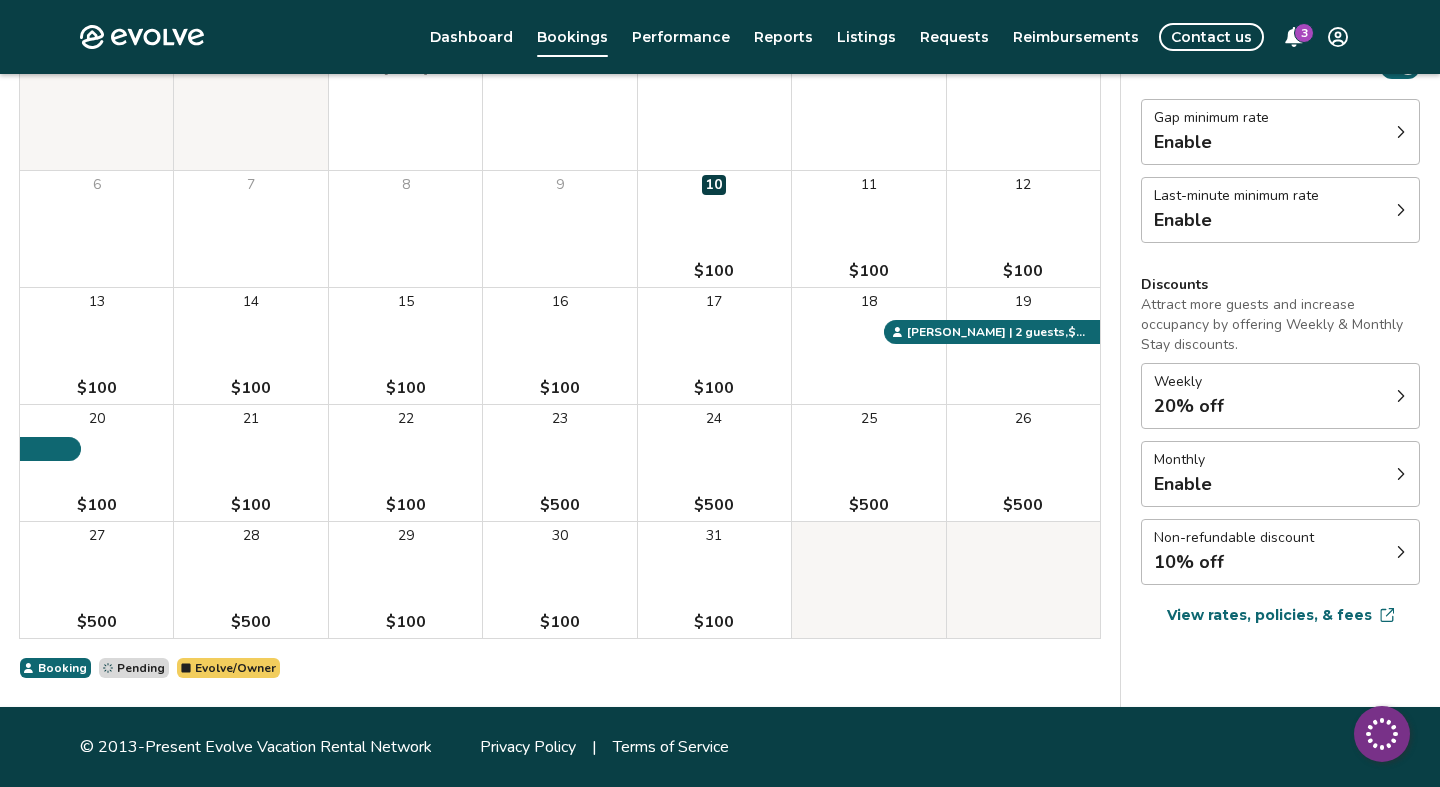 click on "$500" at bounding box center [560, 505] 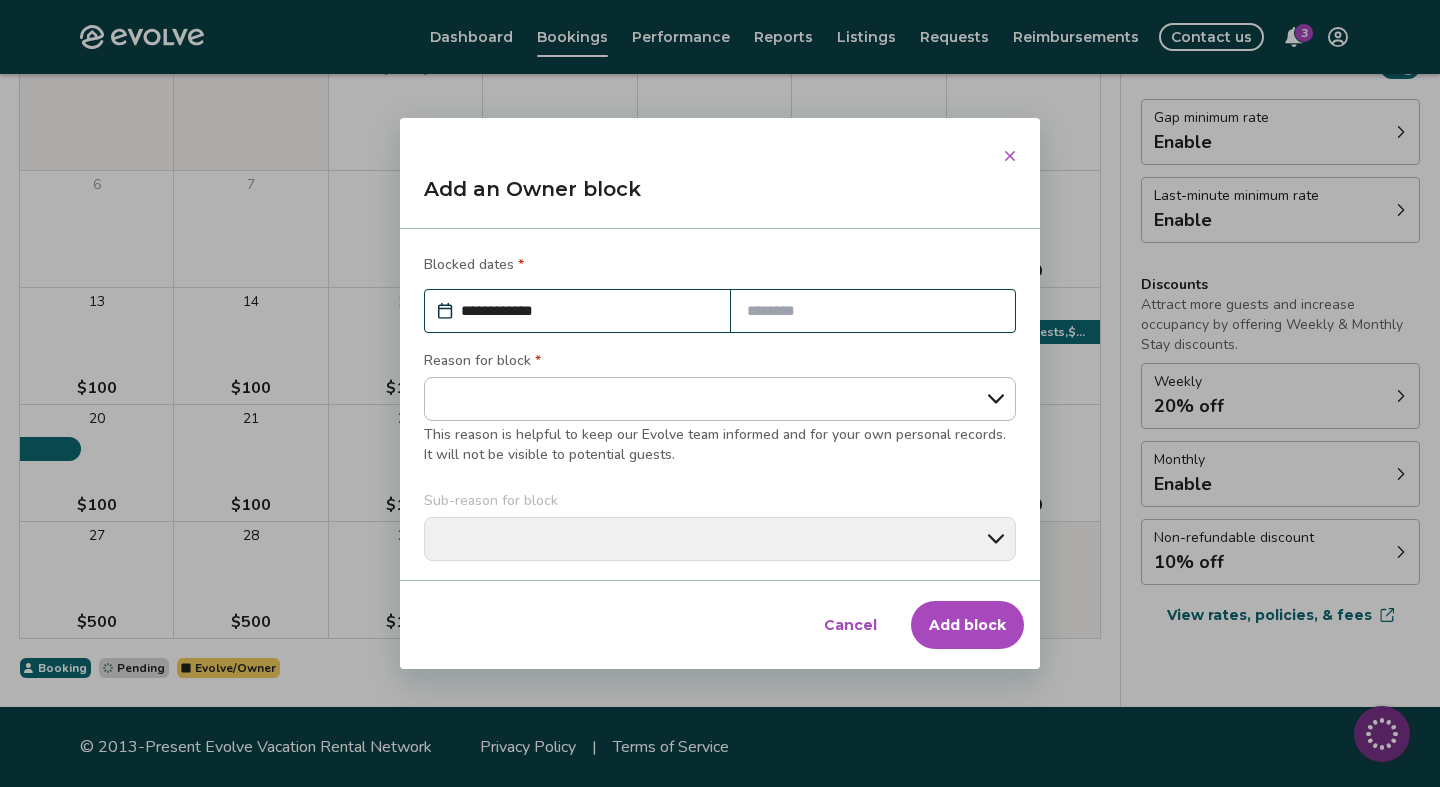 click at bounding box center (873, 311) 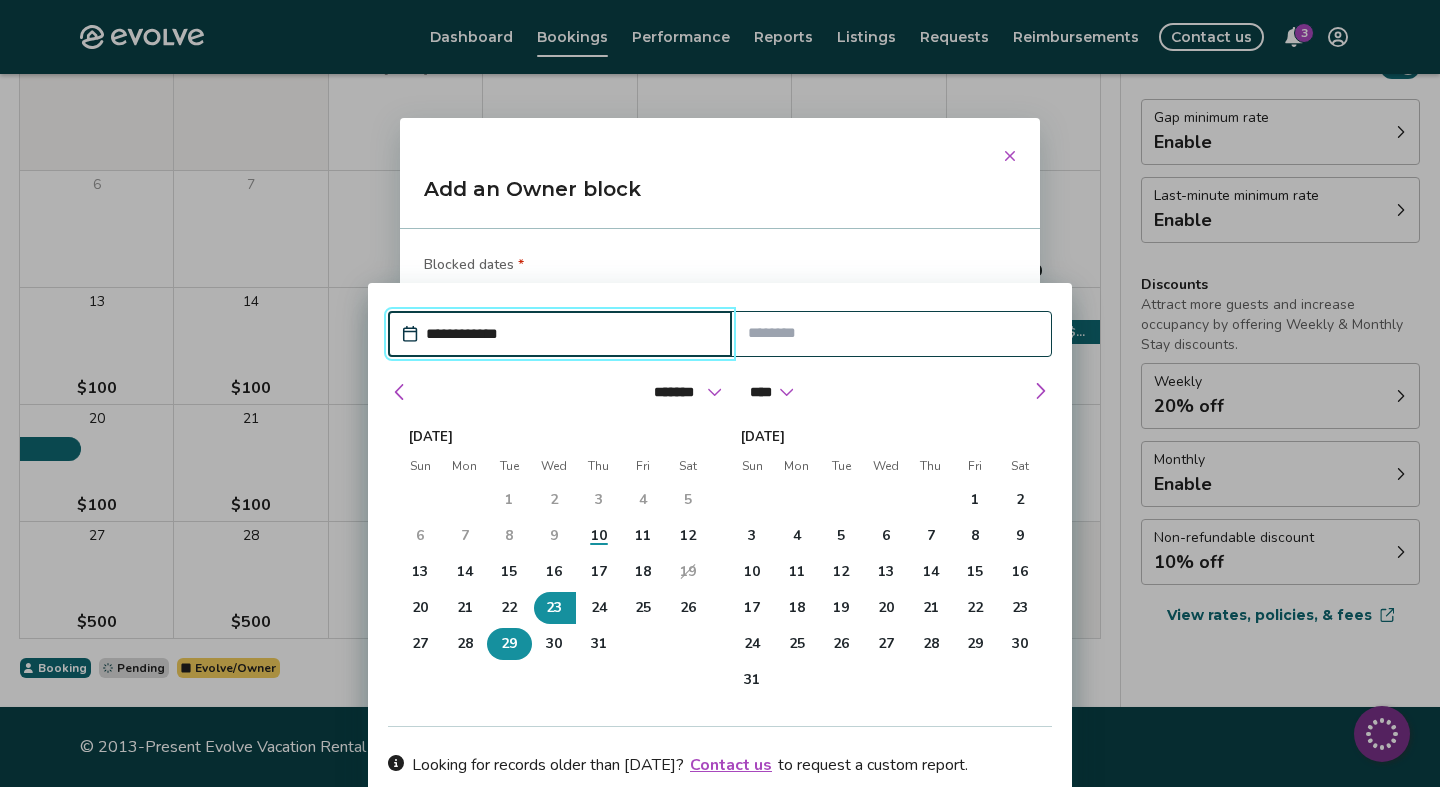 click on "29" at bounding box center [509, 644] 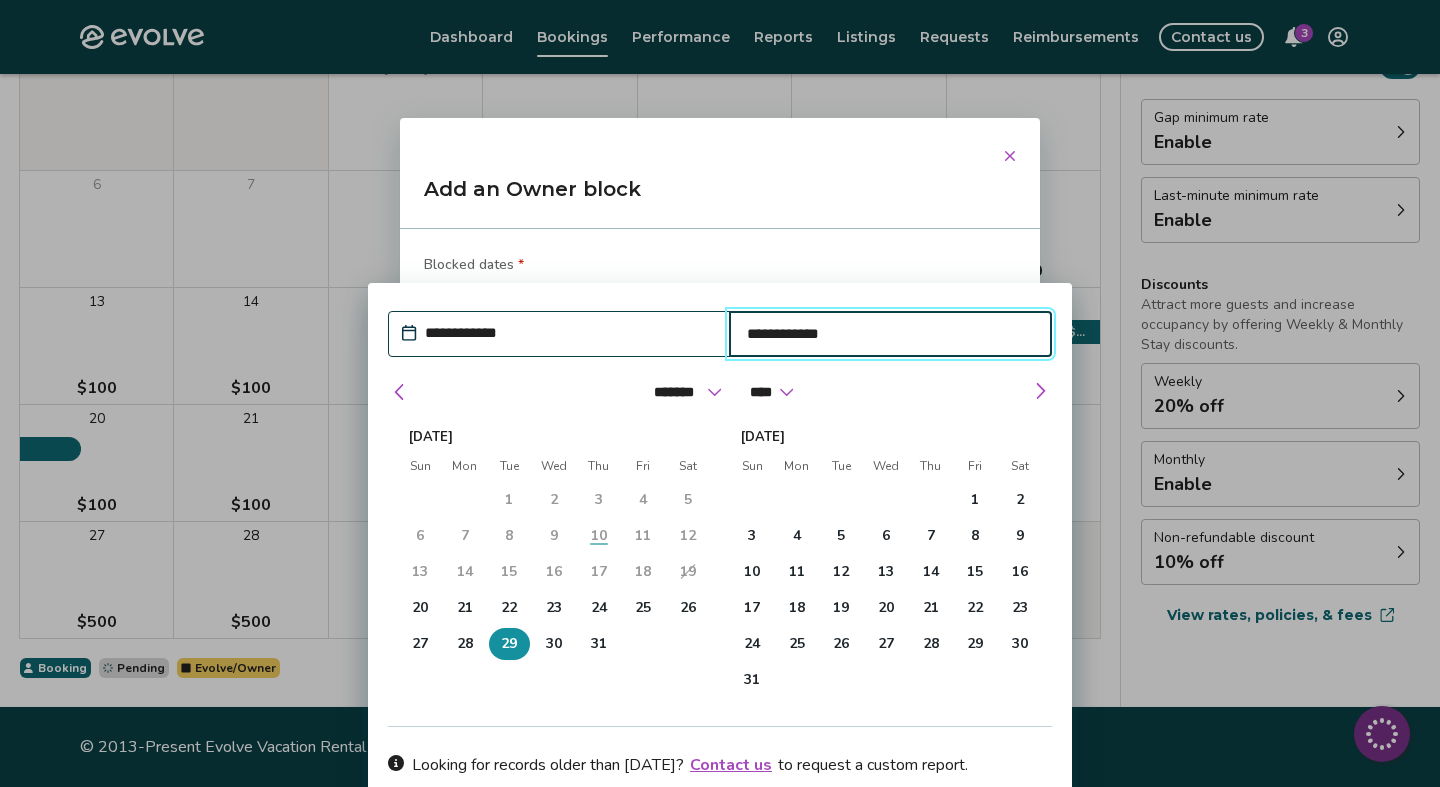 type on "**********" 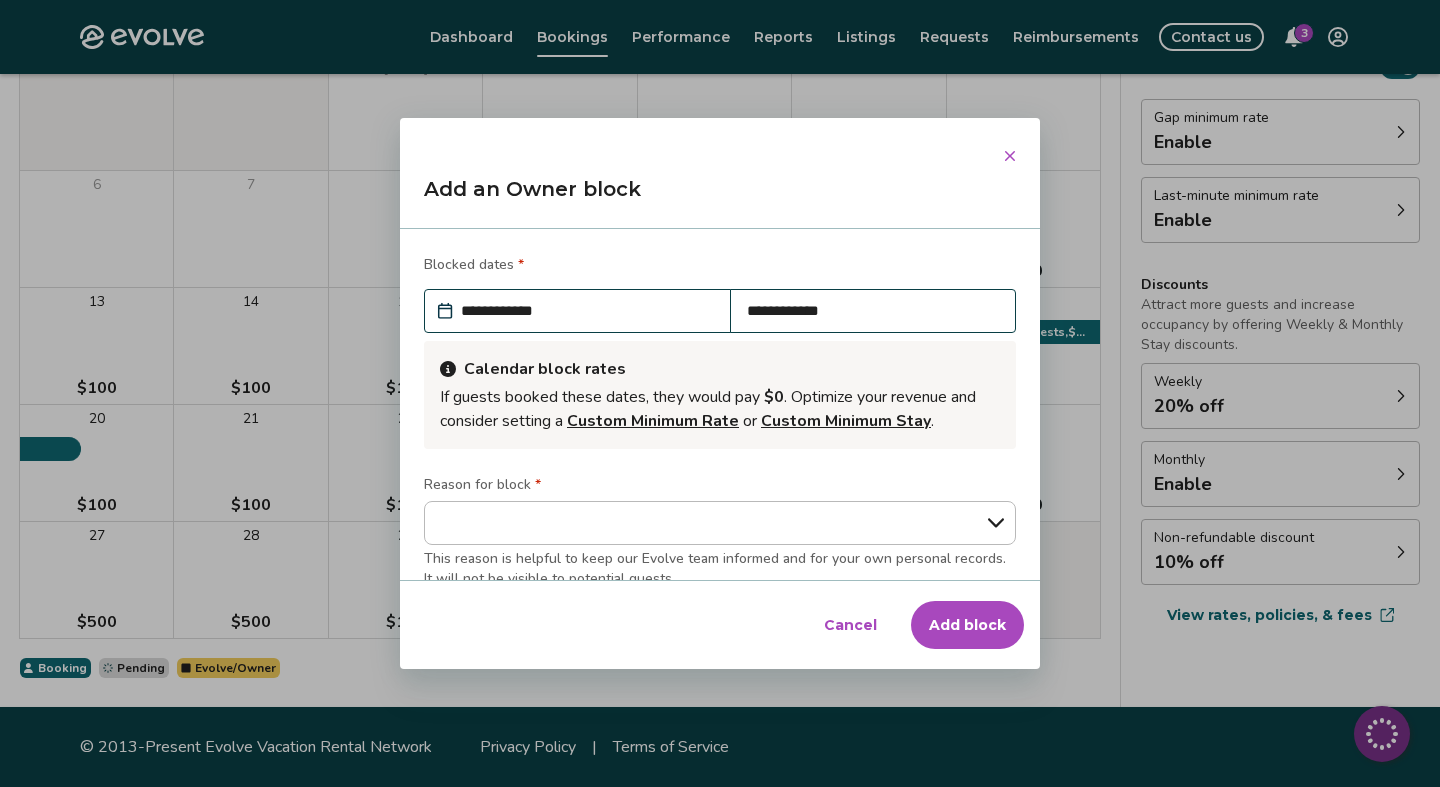 click on "Blocked dates   *" at bounding box center (474, 265) 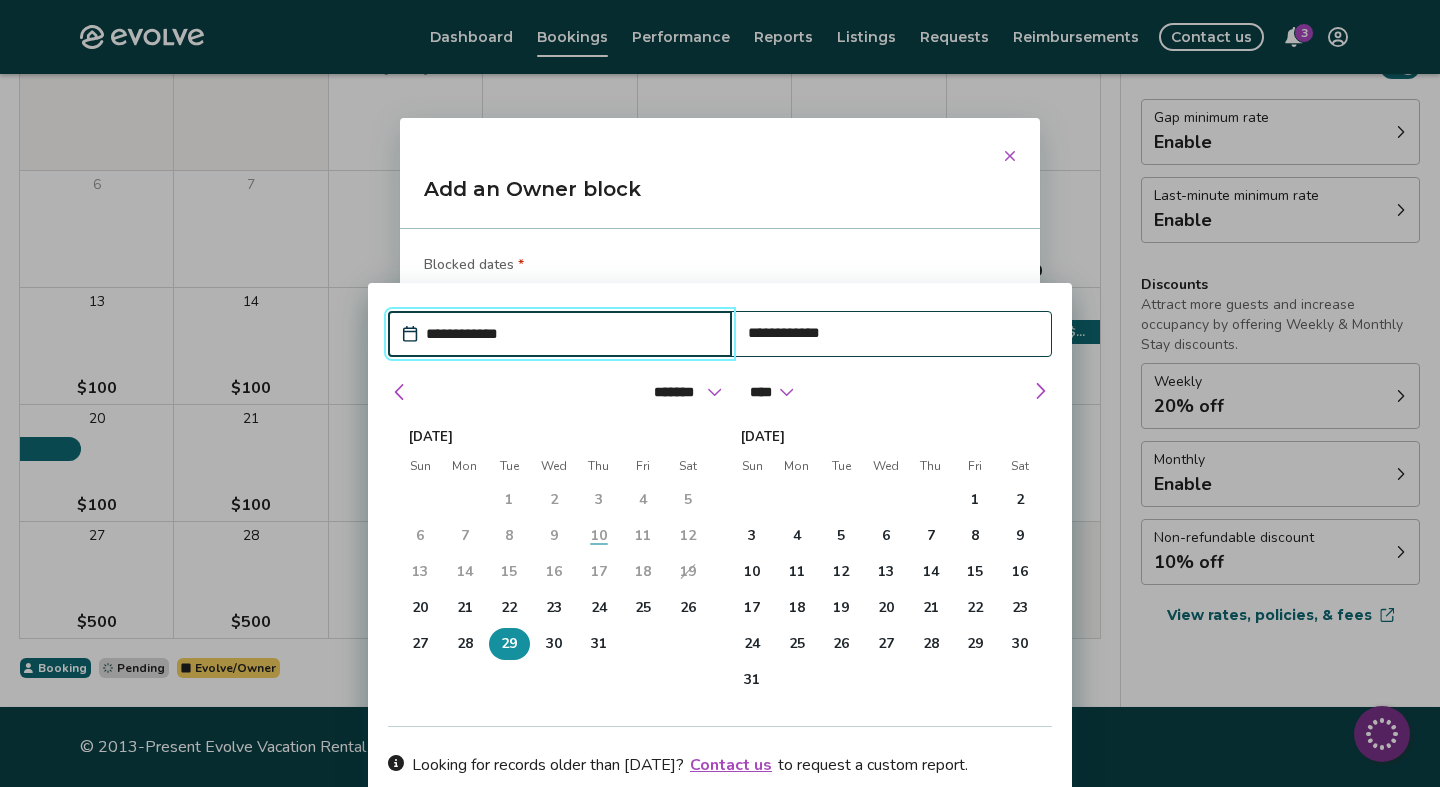 click on "**********" at bounding box center (570, 334) 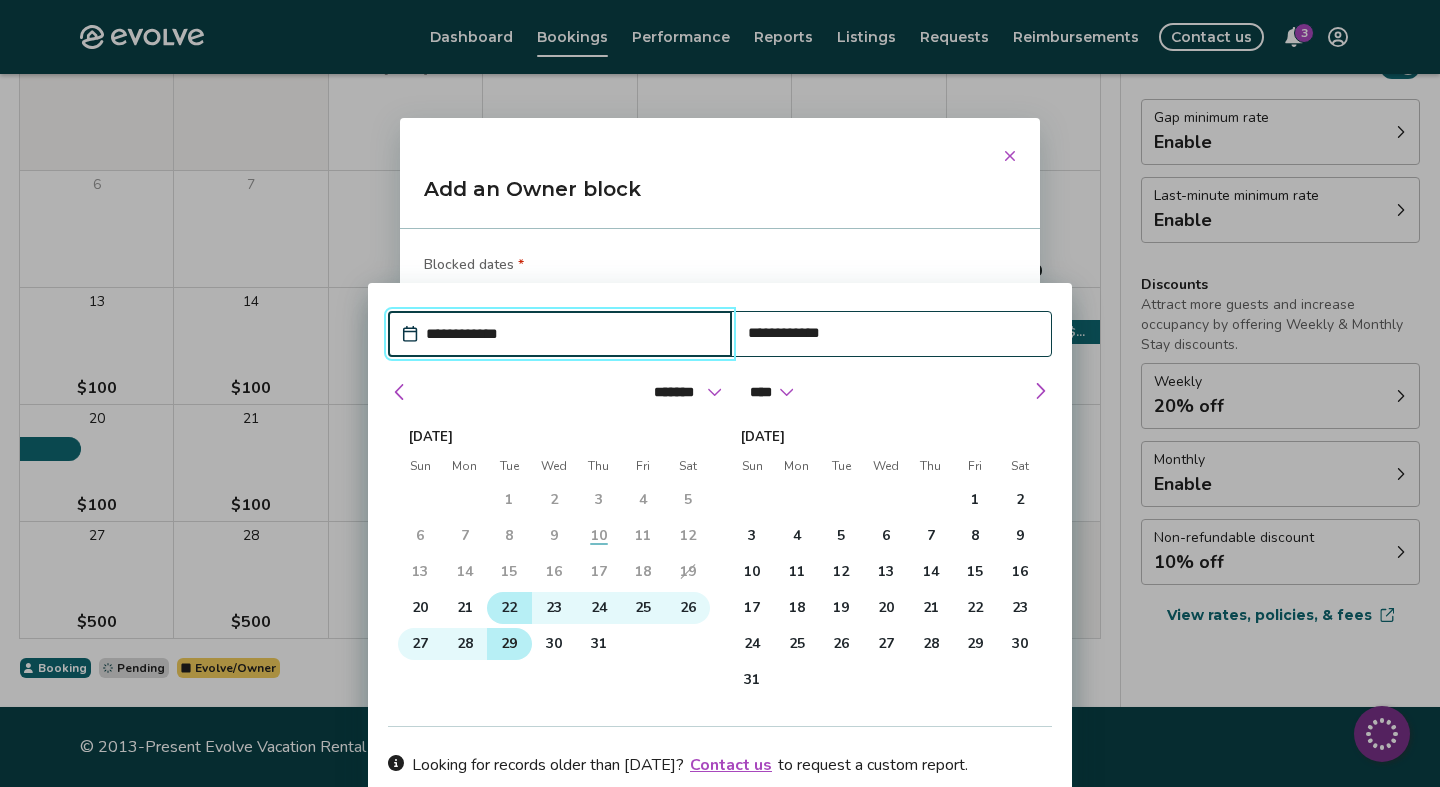 click on "22" at bounding box center [509, 608] 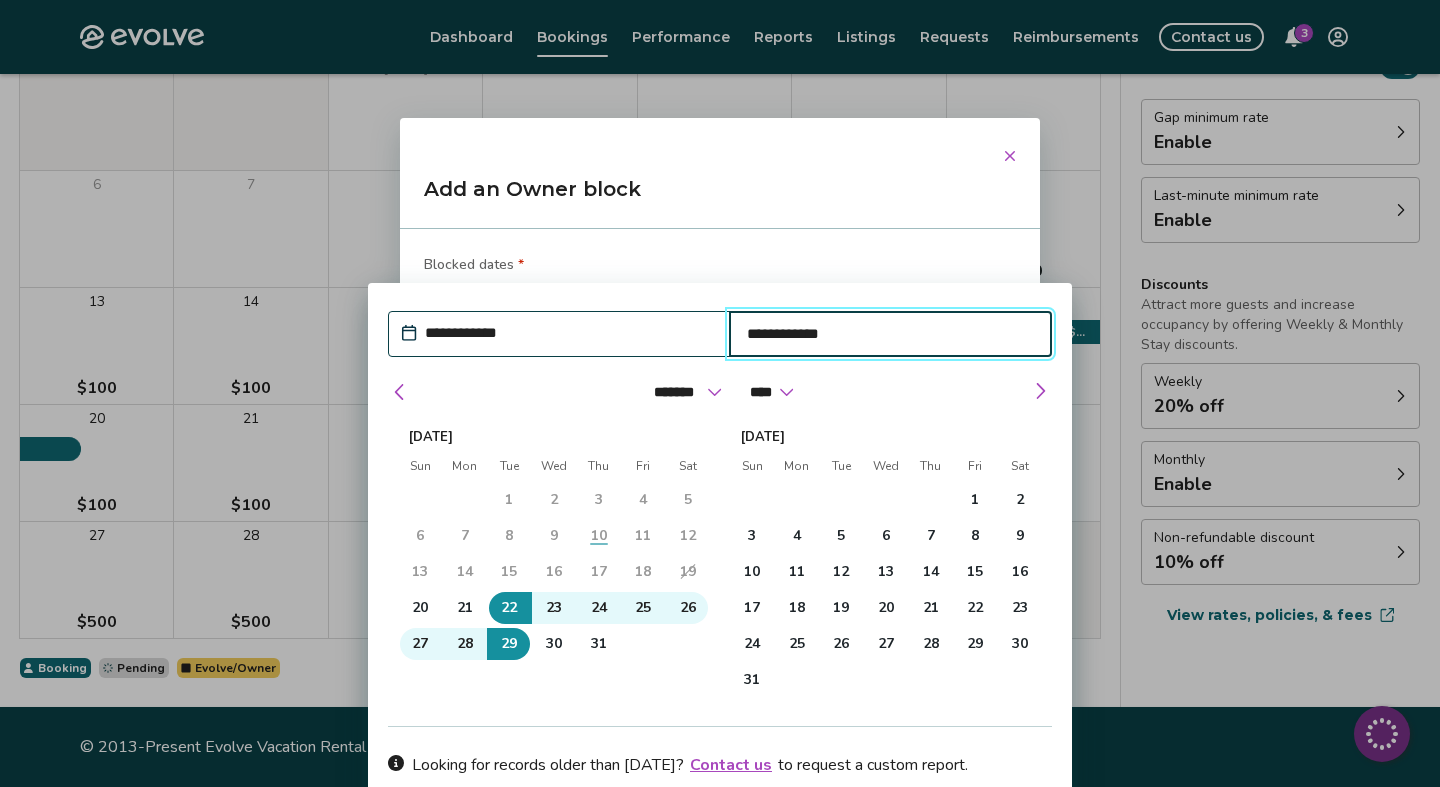 type on "**********" 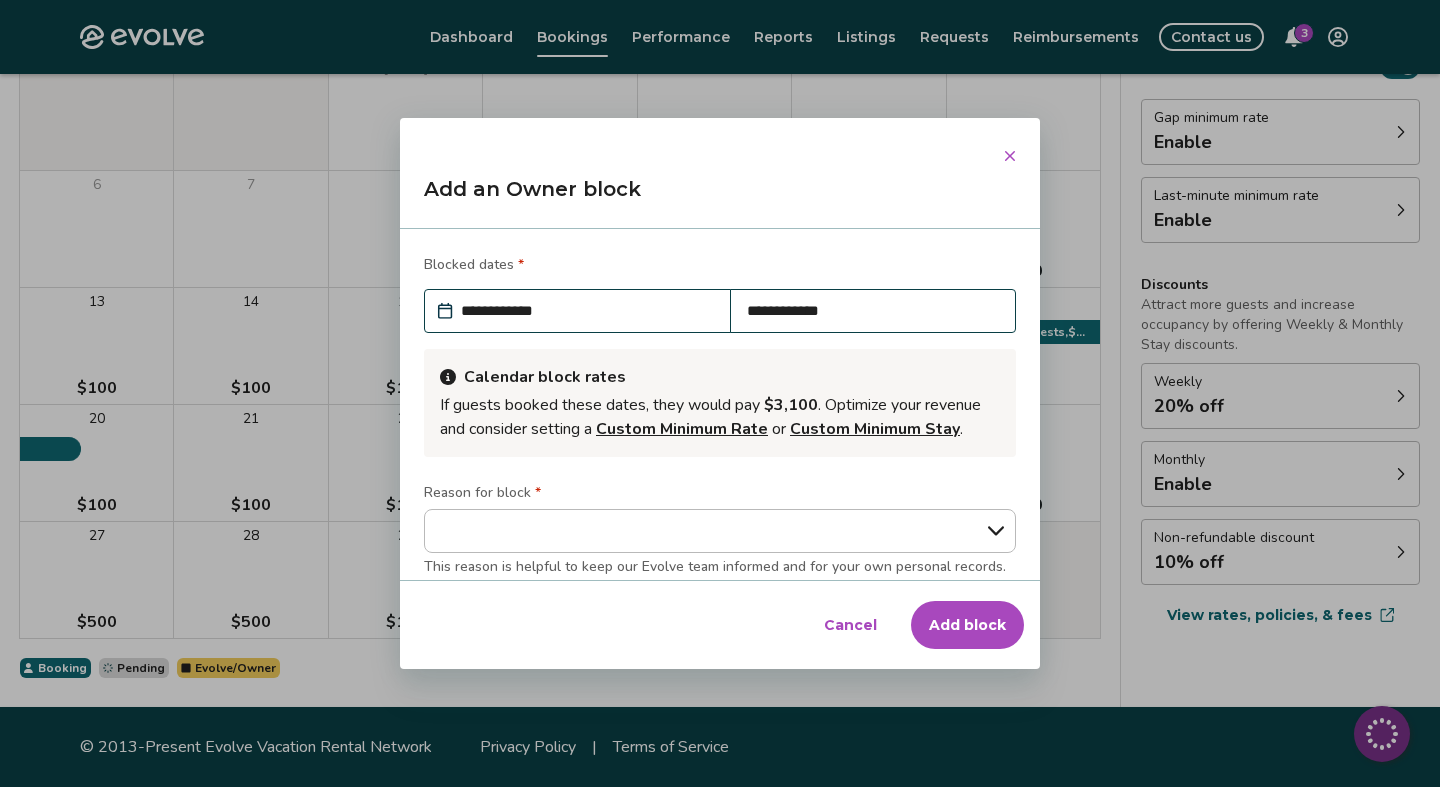 click on "**********" at bounding box center [720, 404] 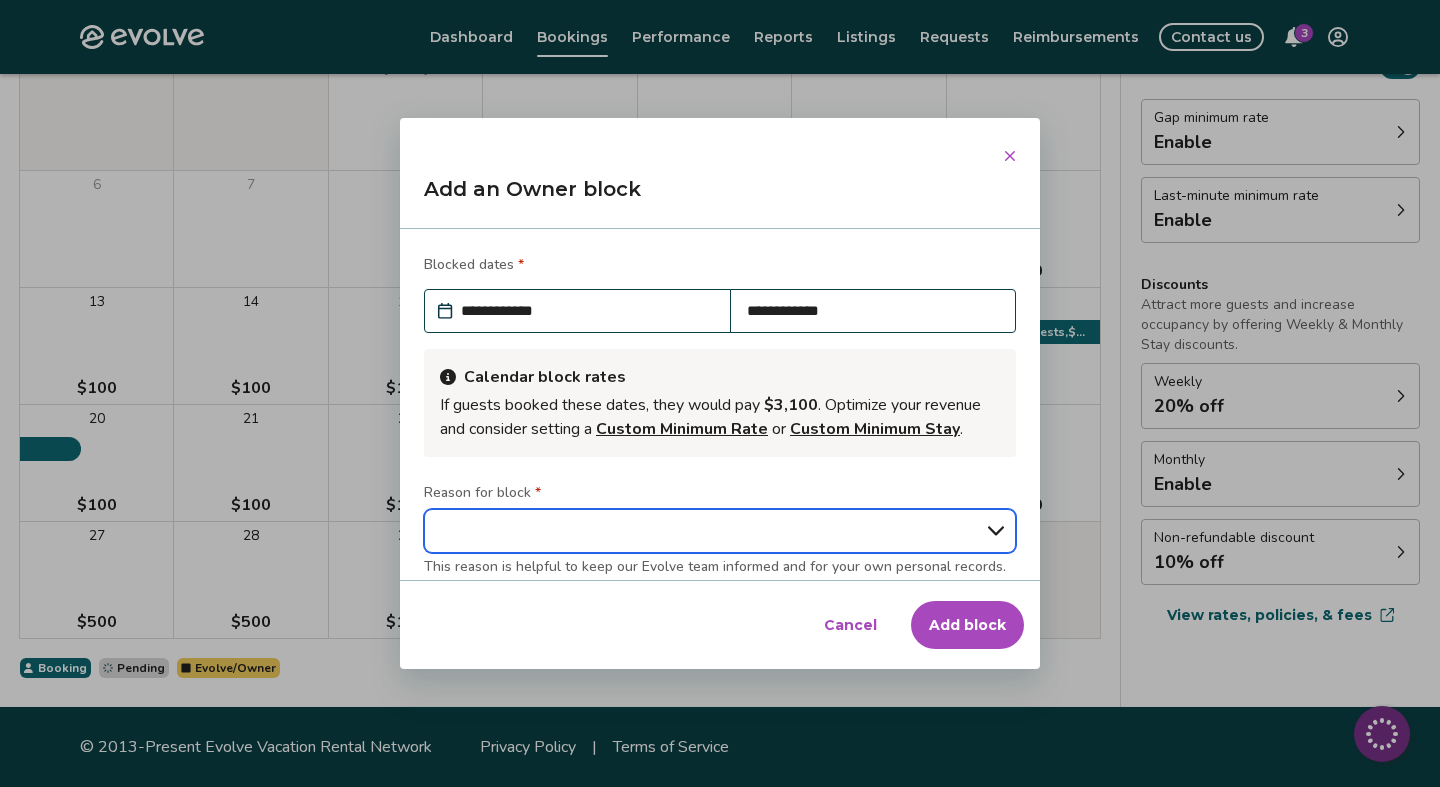 type on "*" 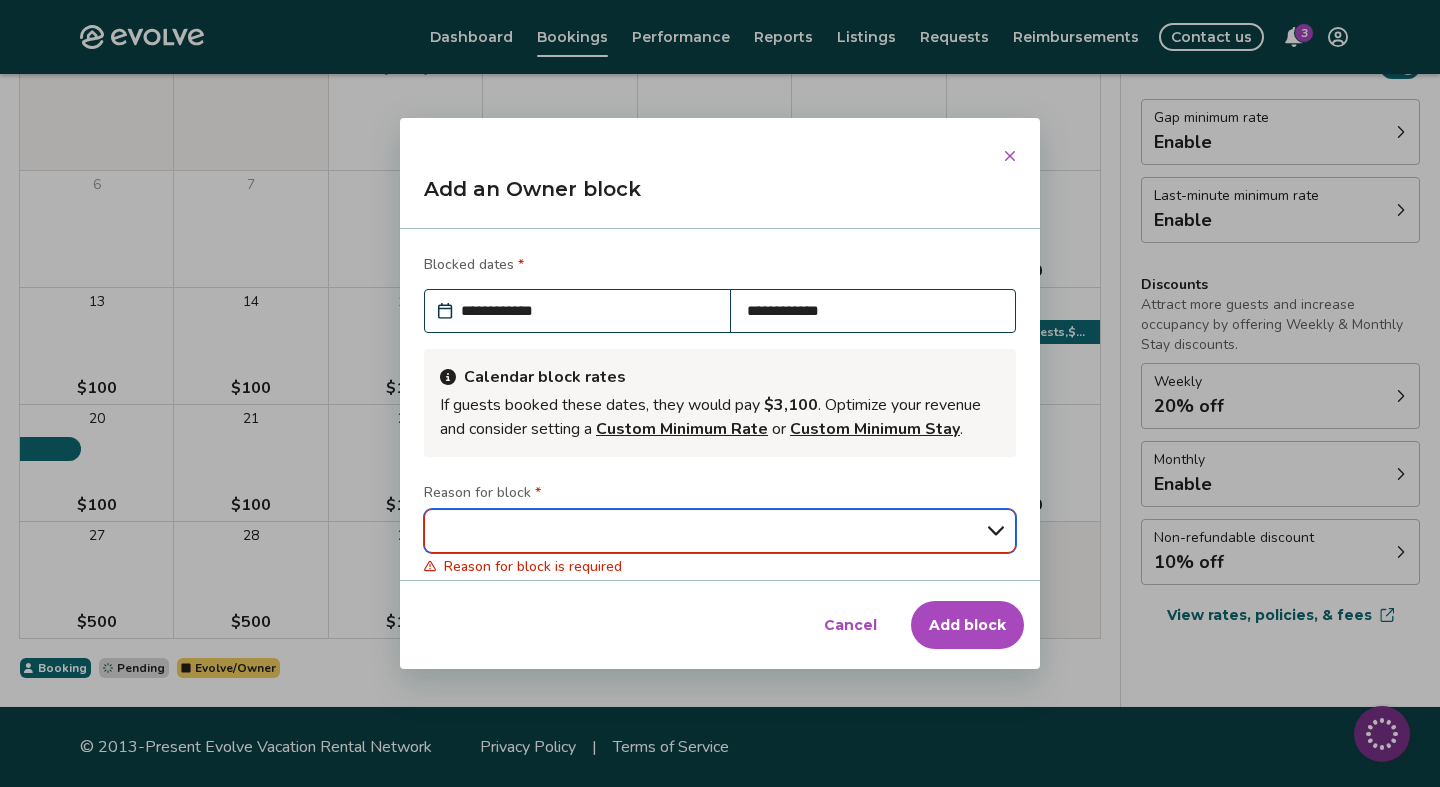 select on "**********" 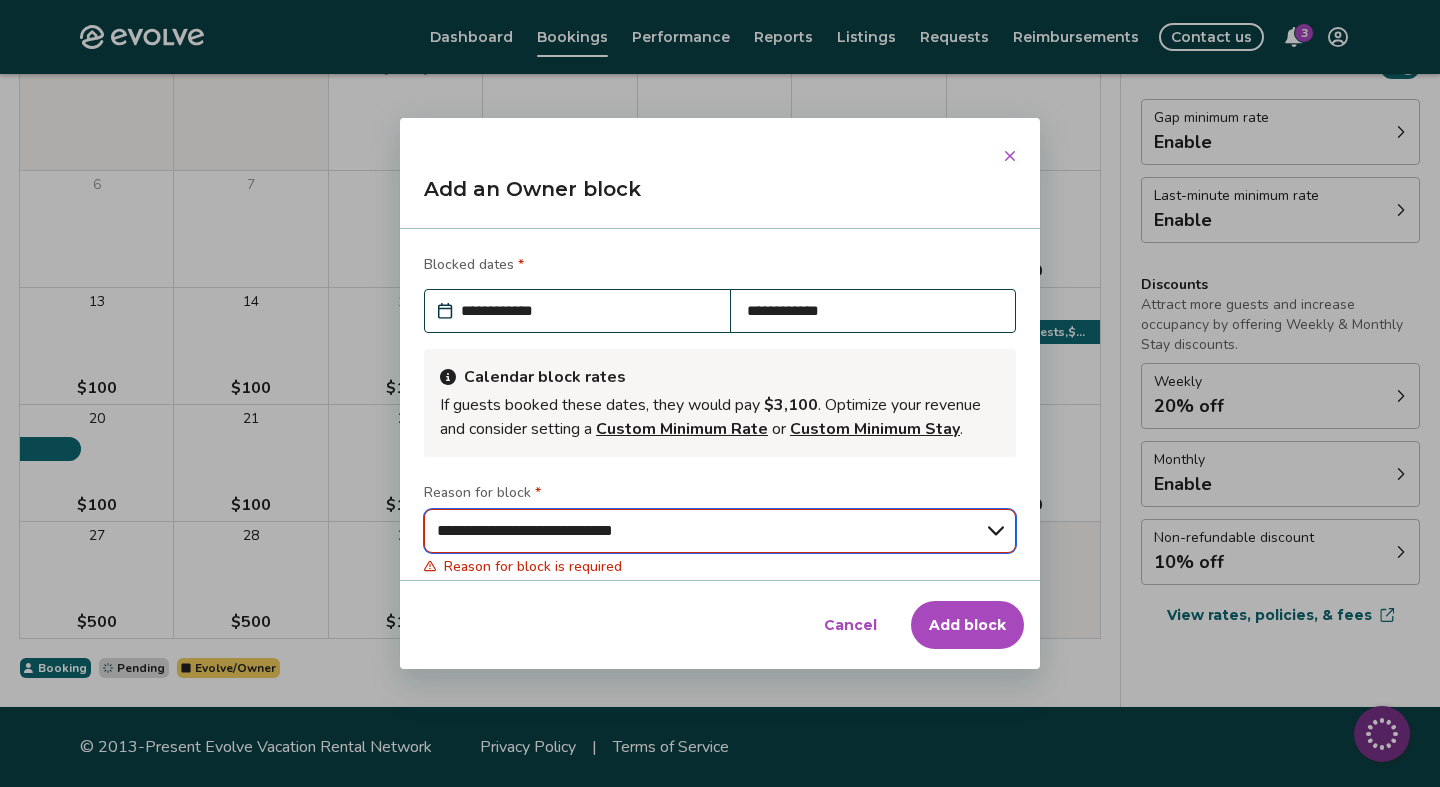 click on "**********" at bounding box center (0, 0) 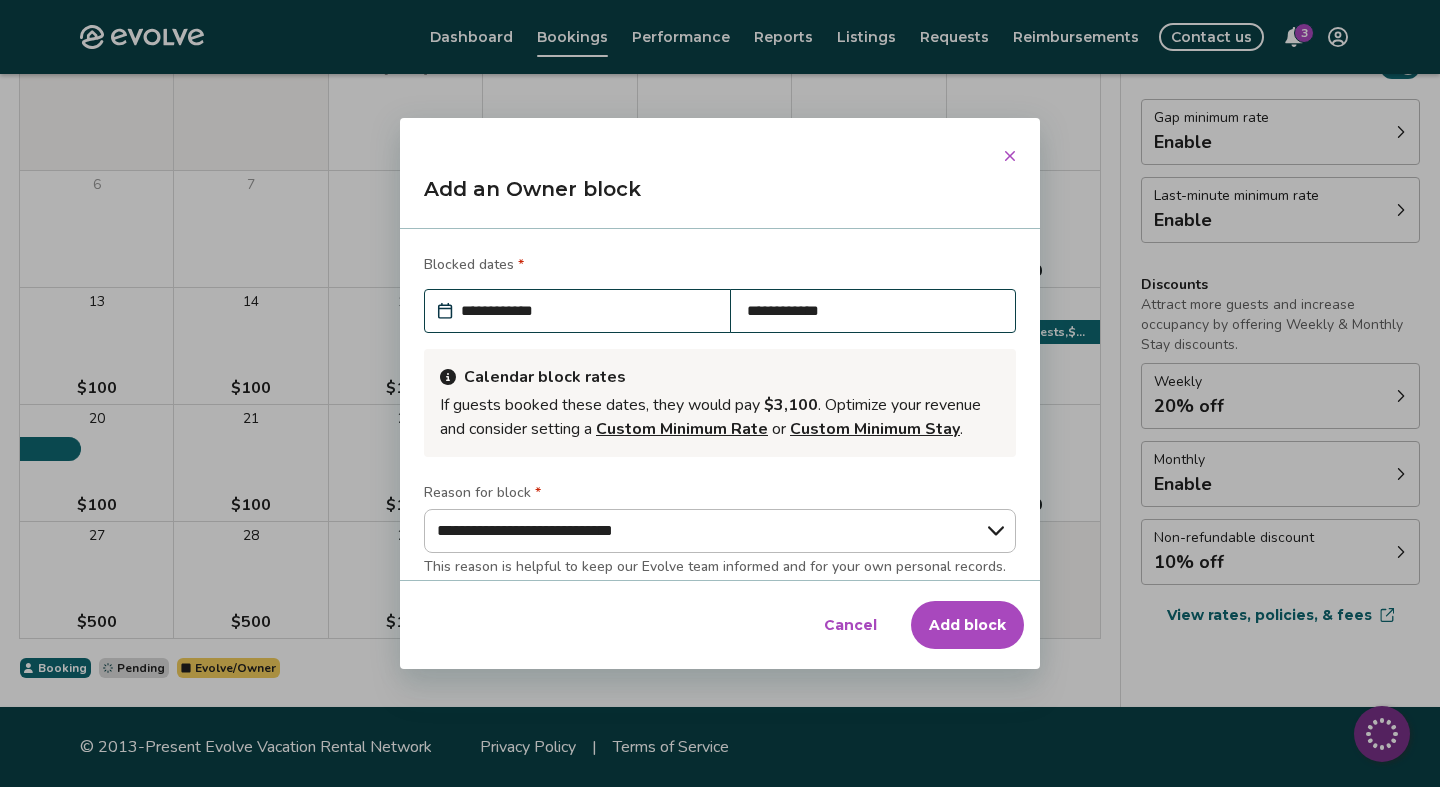click on "Add block" at bounding box center [967, 625] 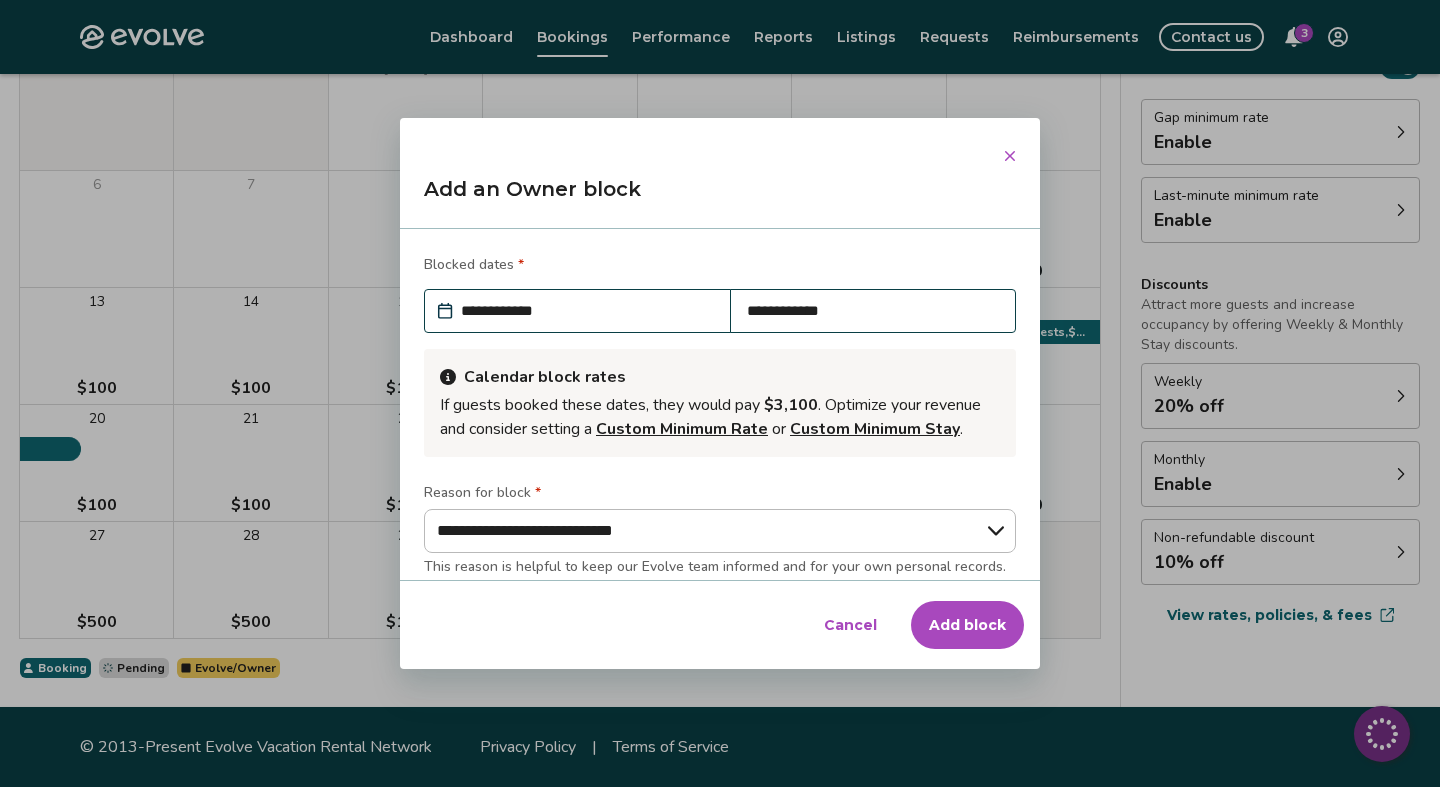 click 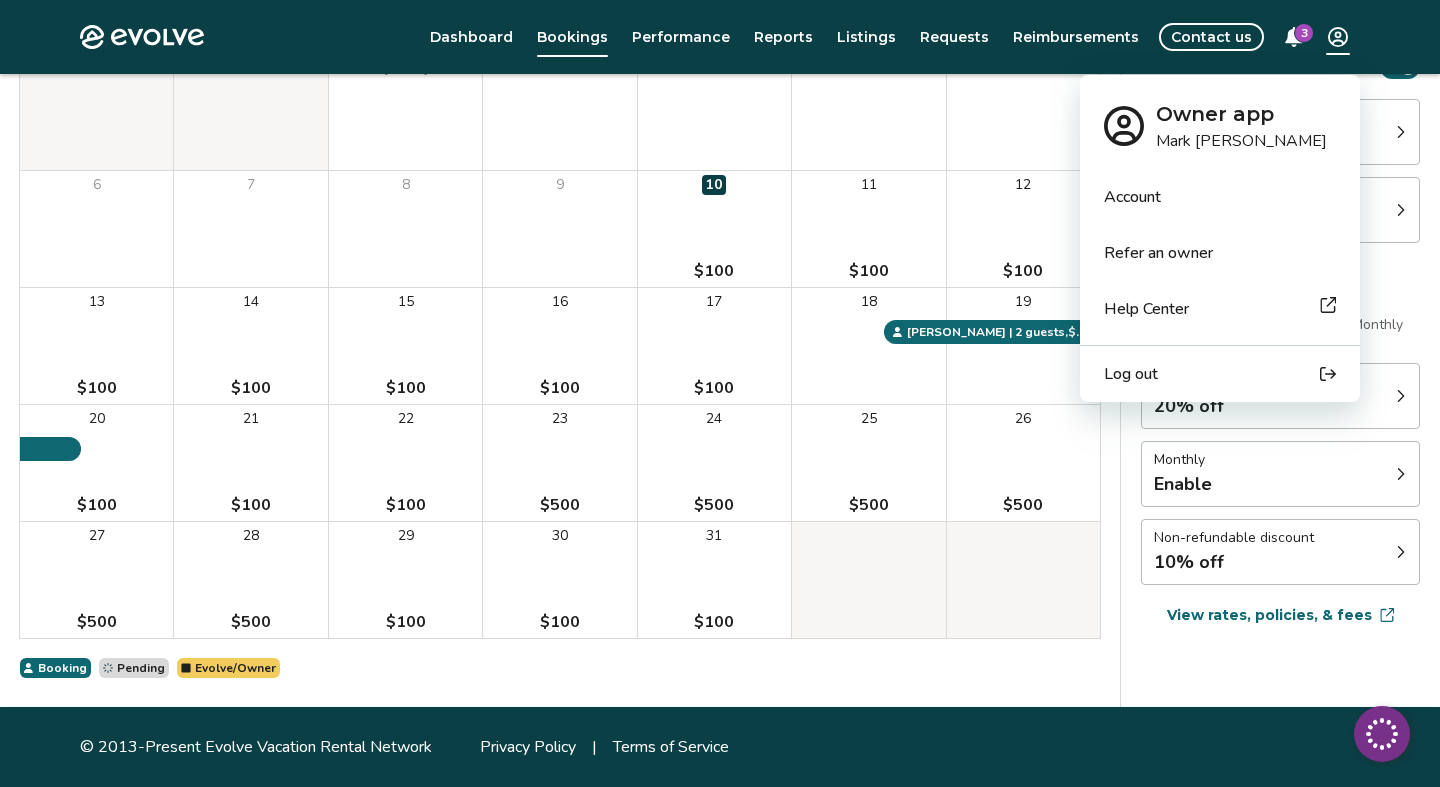 click on "Help Center" at bounding box center (1146, 309) 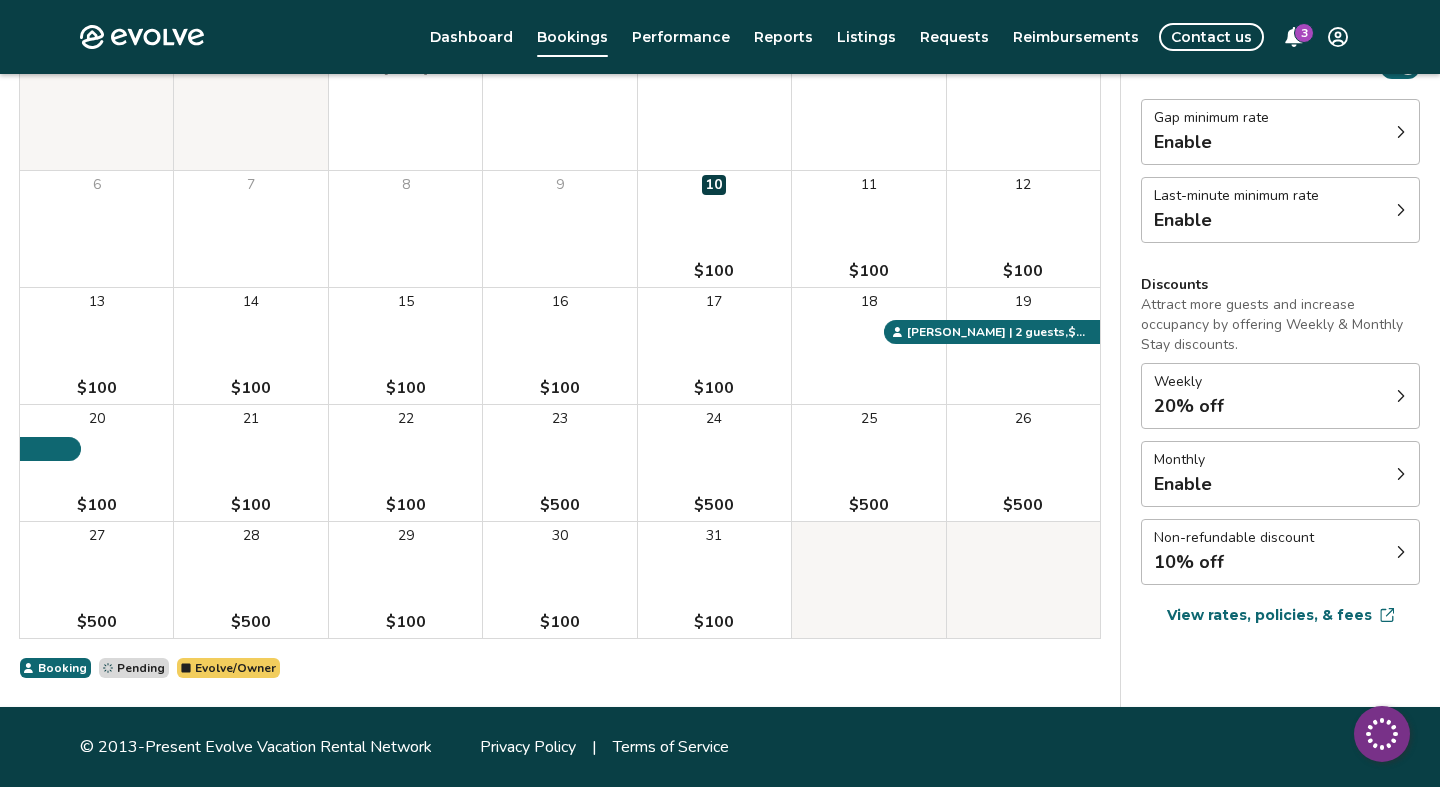 click on "23" at bounding box center (560, 419) 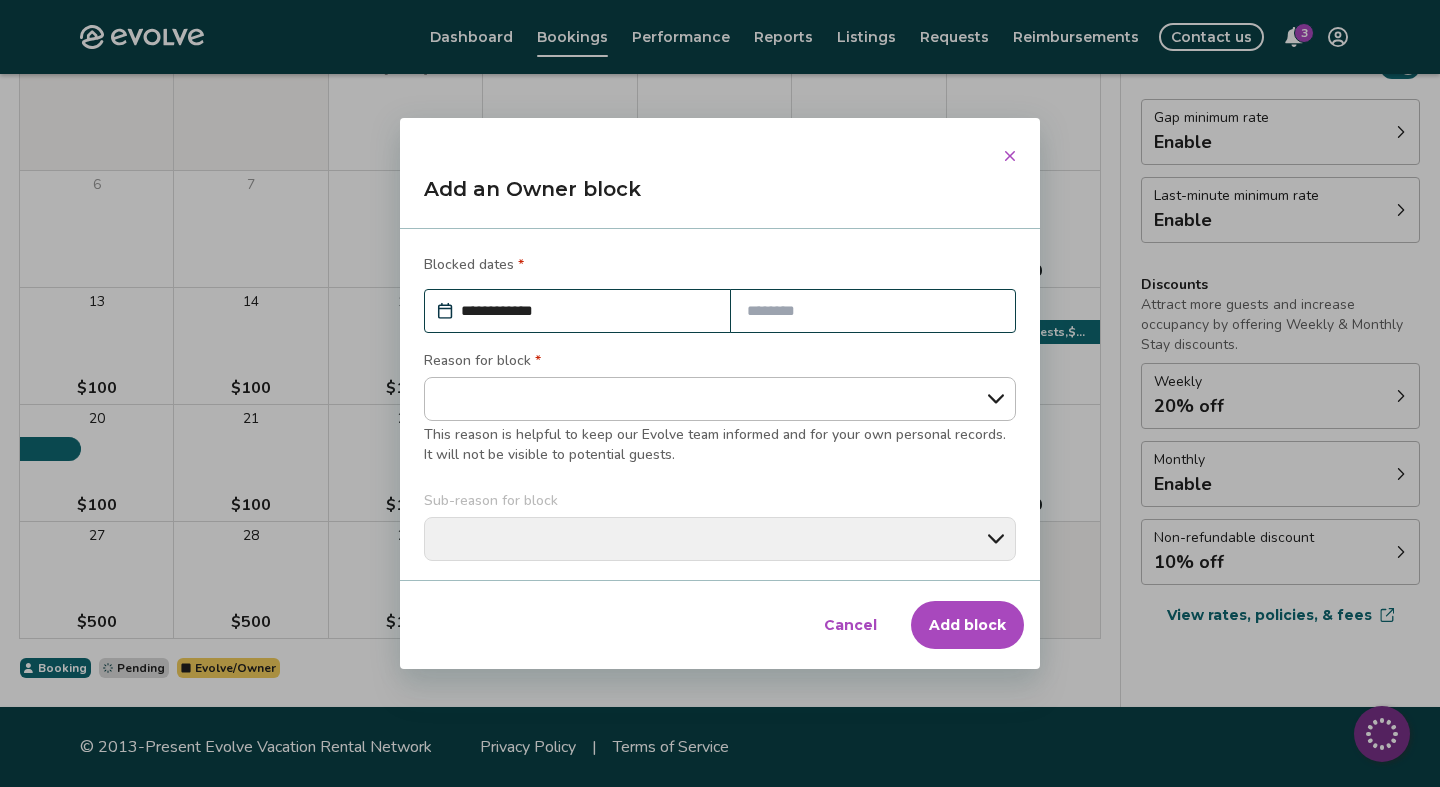select on "**********" 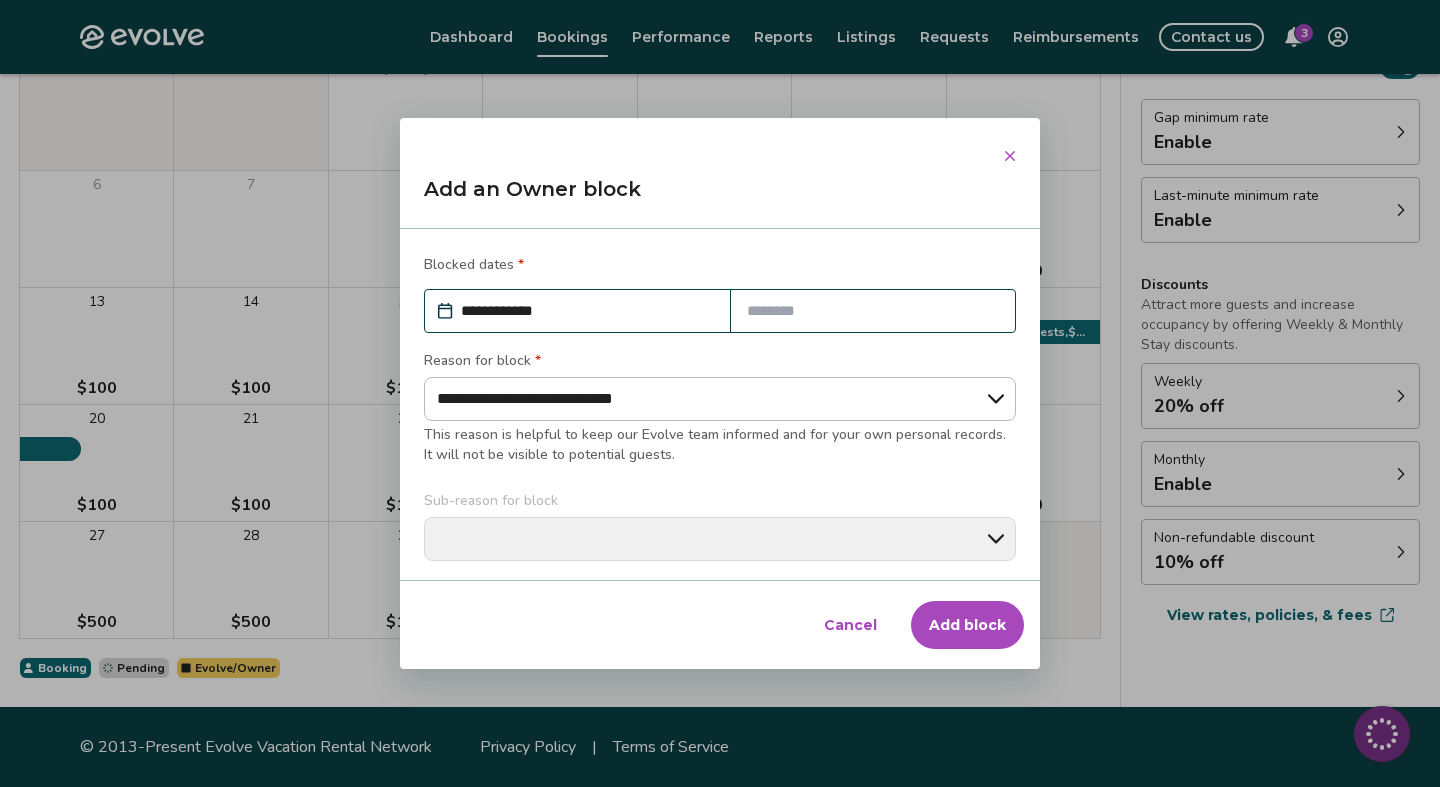 click on "**********" at bounding box center (0, 0) 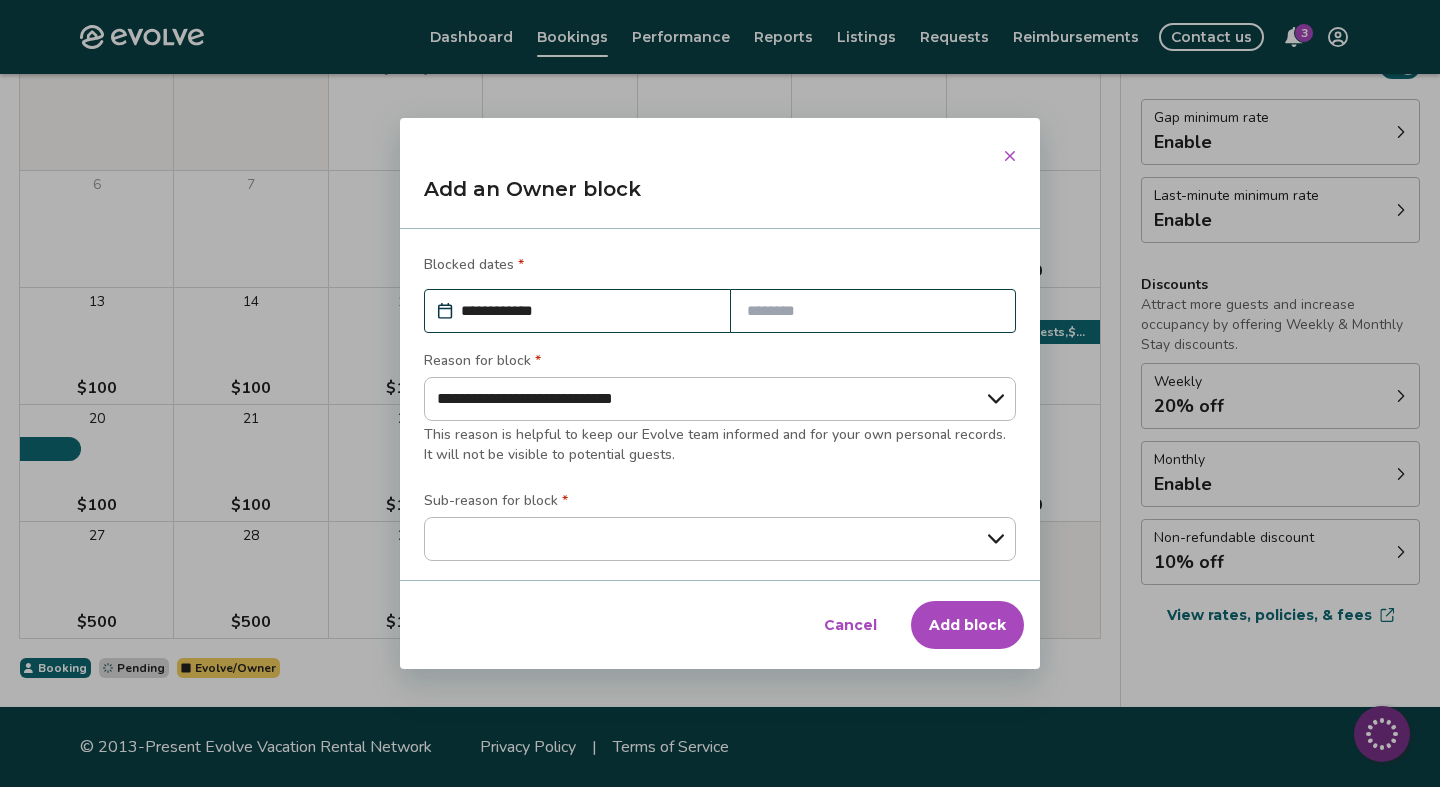 click on "Add block" at bounding box center (967, 625) 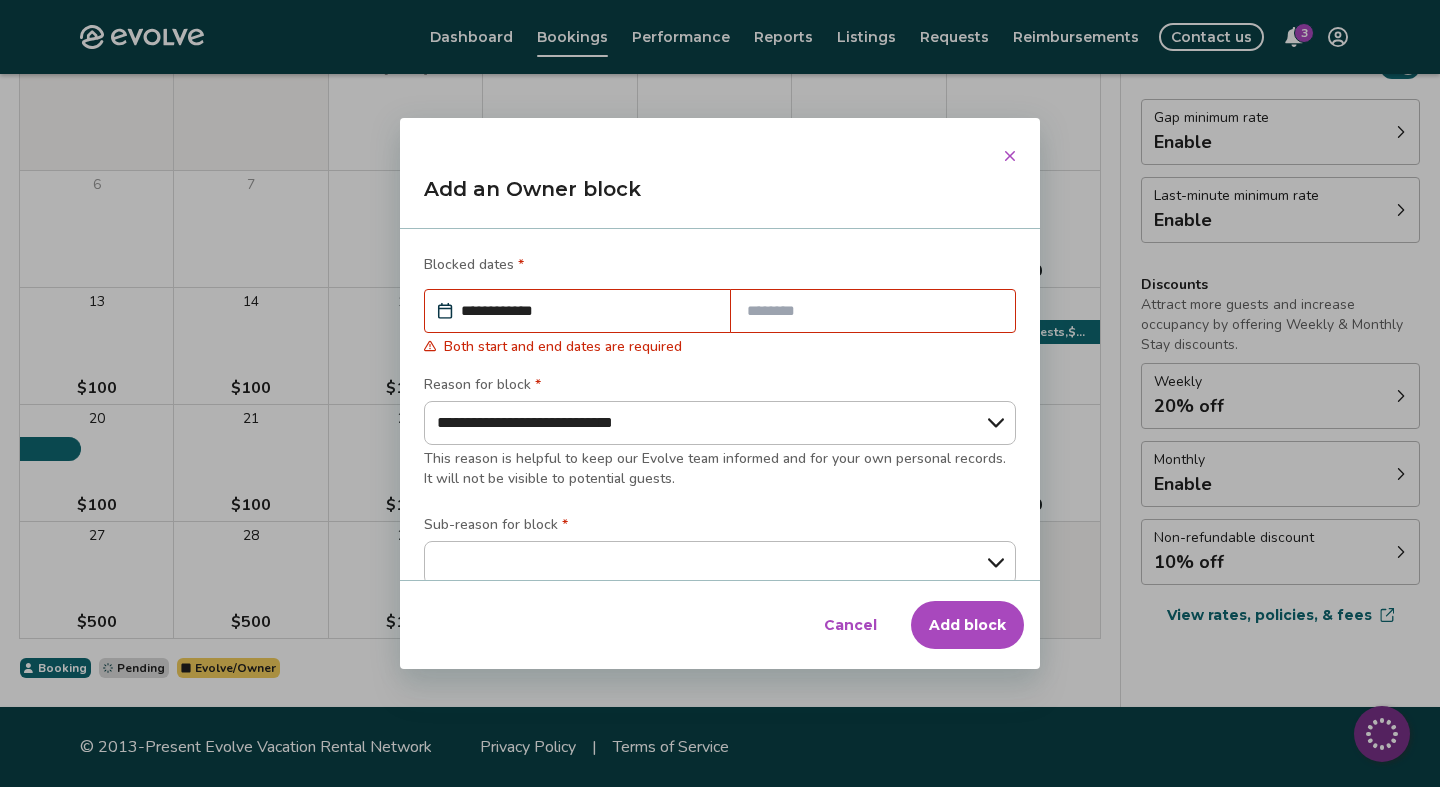 click at bounding box center [873, 311] 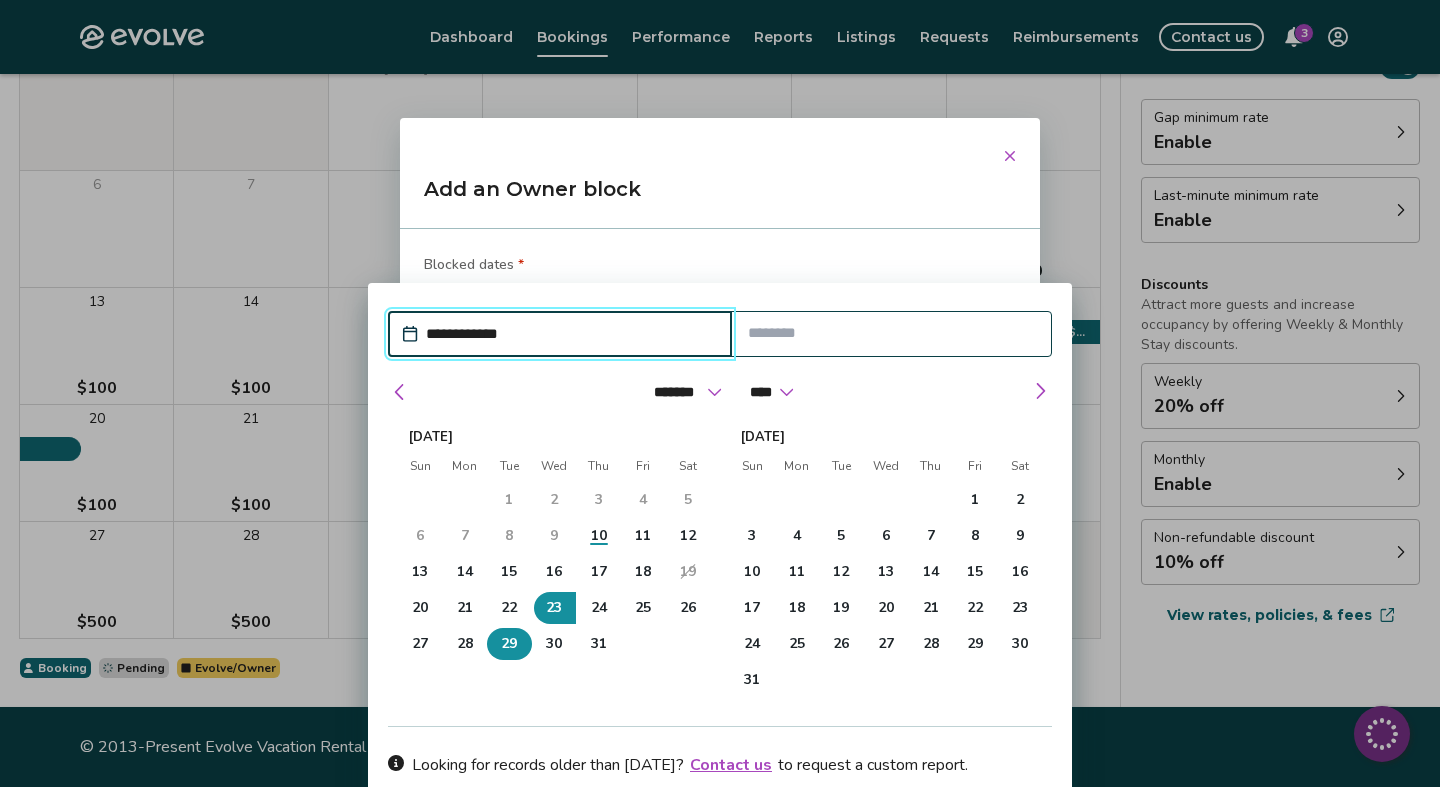 click on "29" at bounding box center [509, 644] 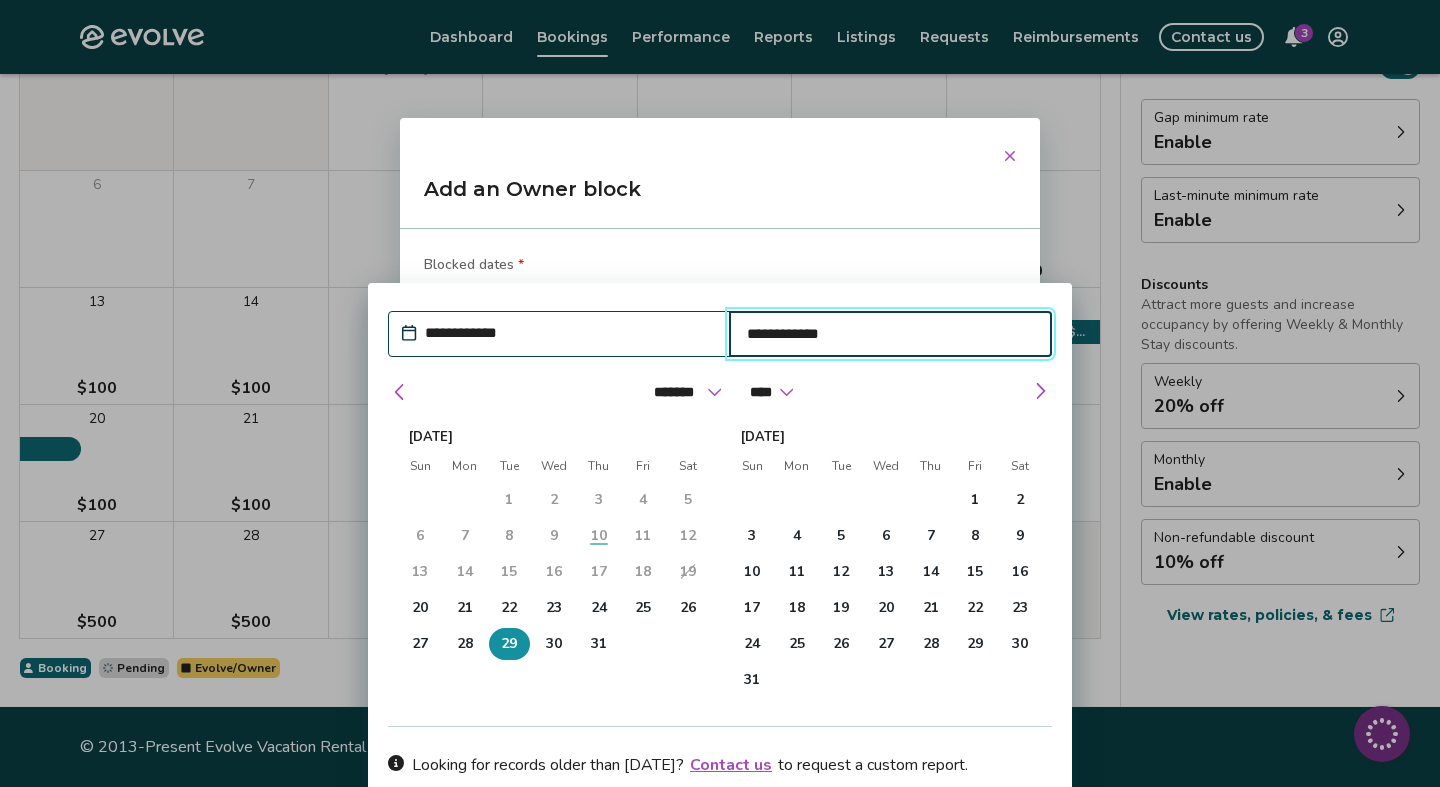 type on "*" 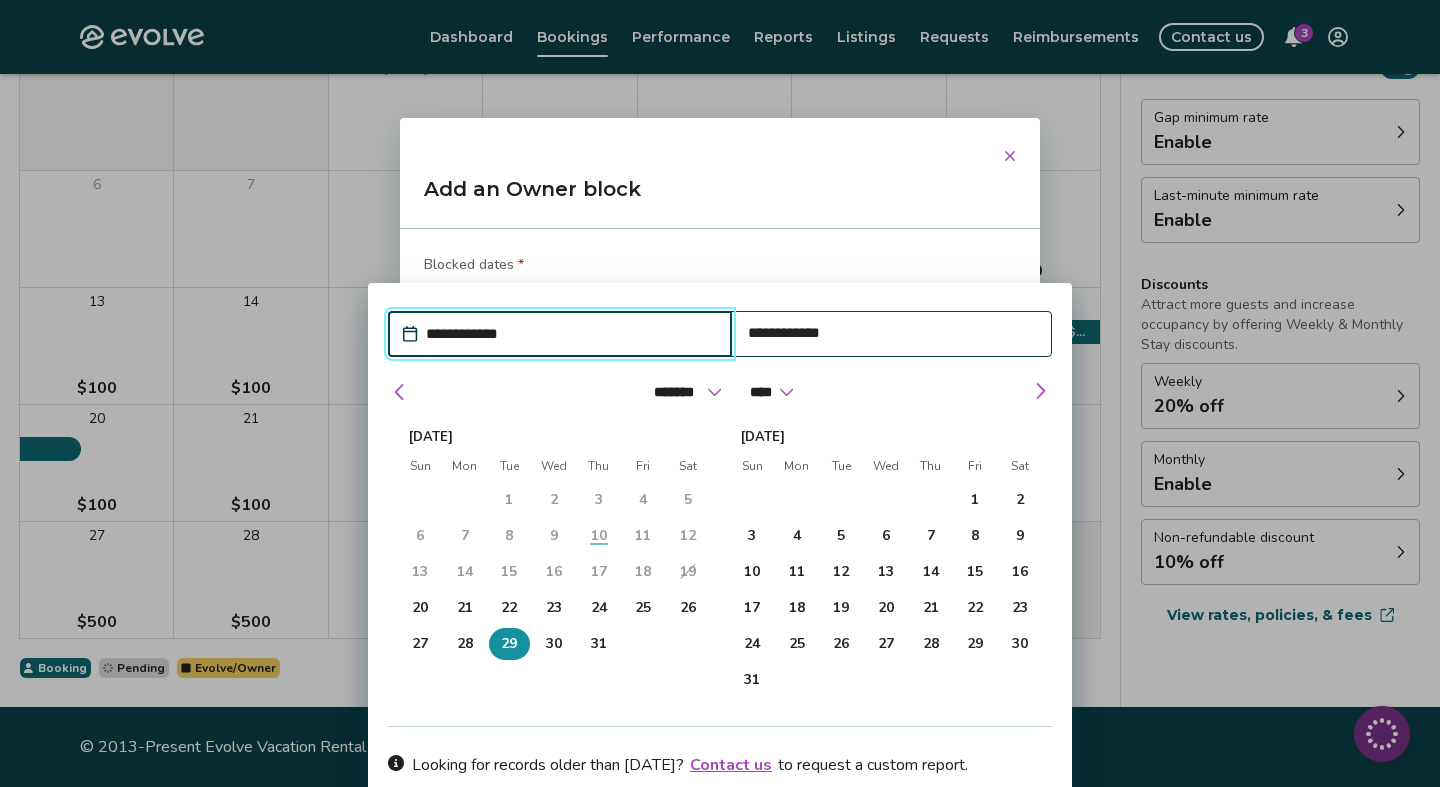 click on "**********" at bounding box center (570, 334) 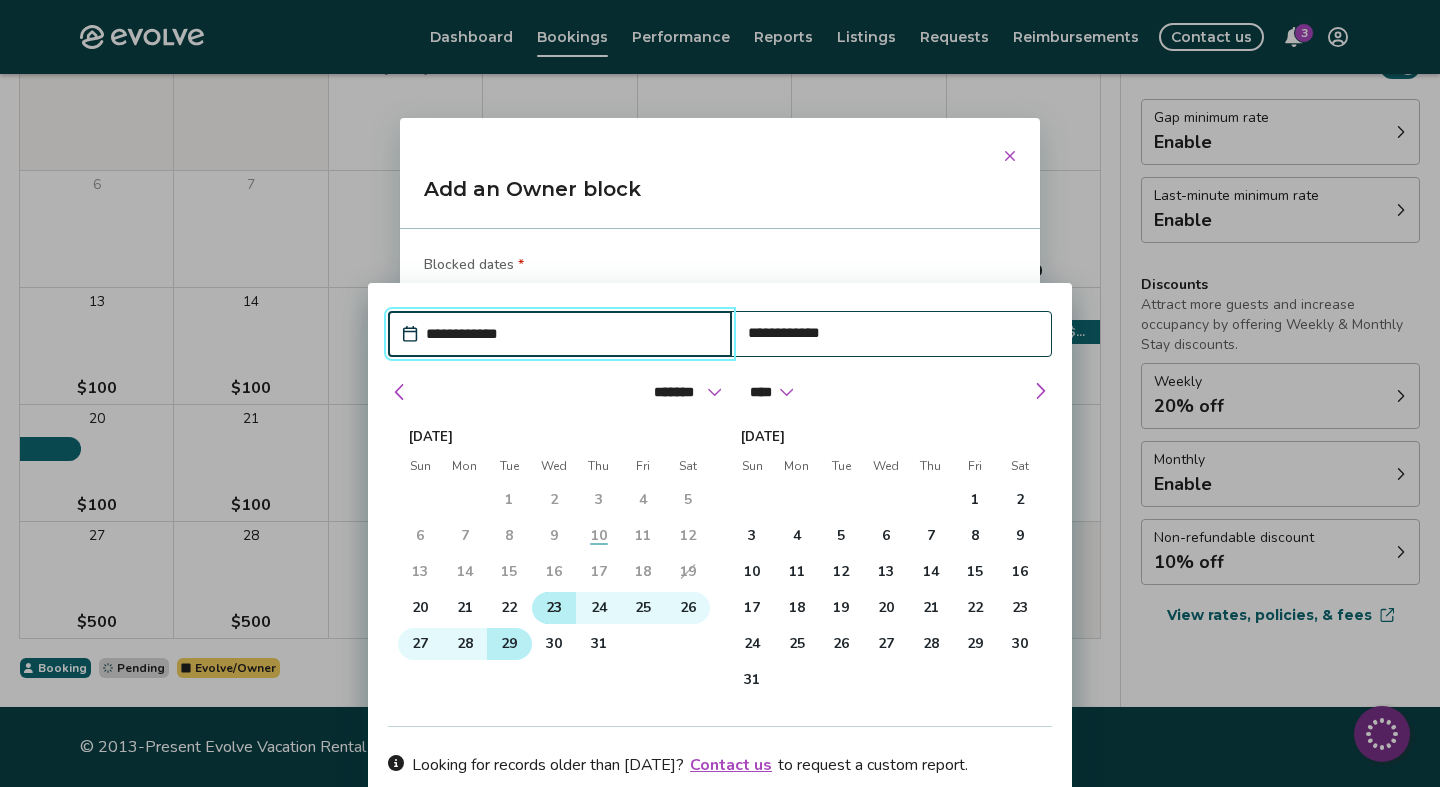 click on "23" at bounding box center [554, 608] 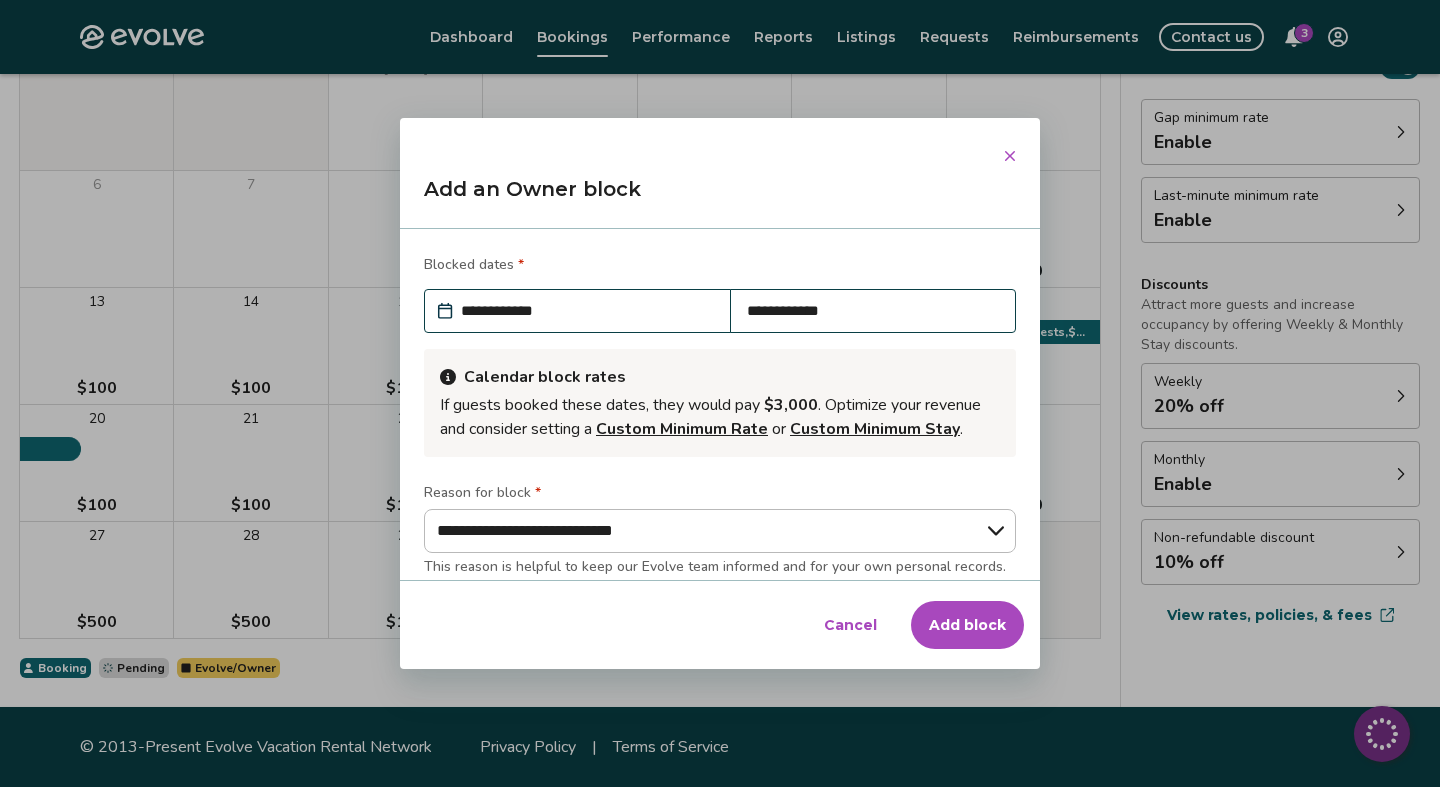 click on "Blocked dates   *" at bounding box center [720, 267] 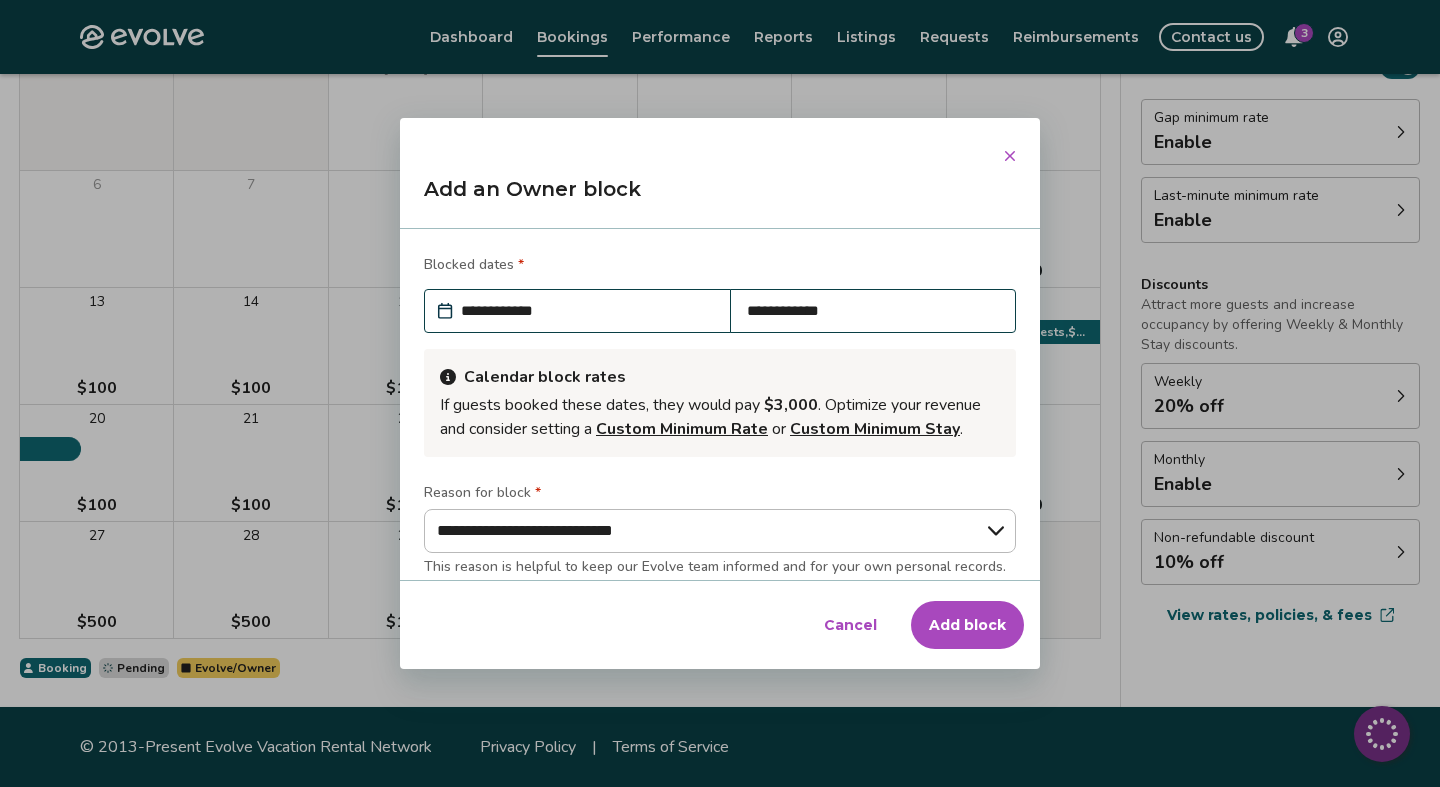 click on "Add block" at bounding box center [967, 625] 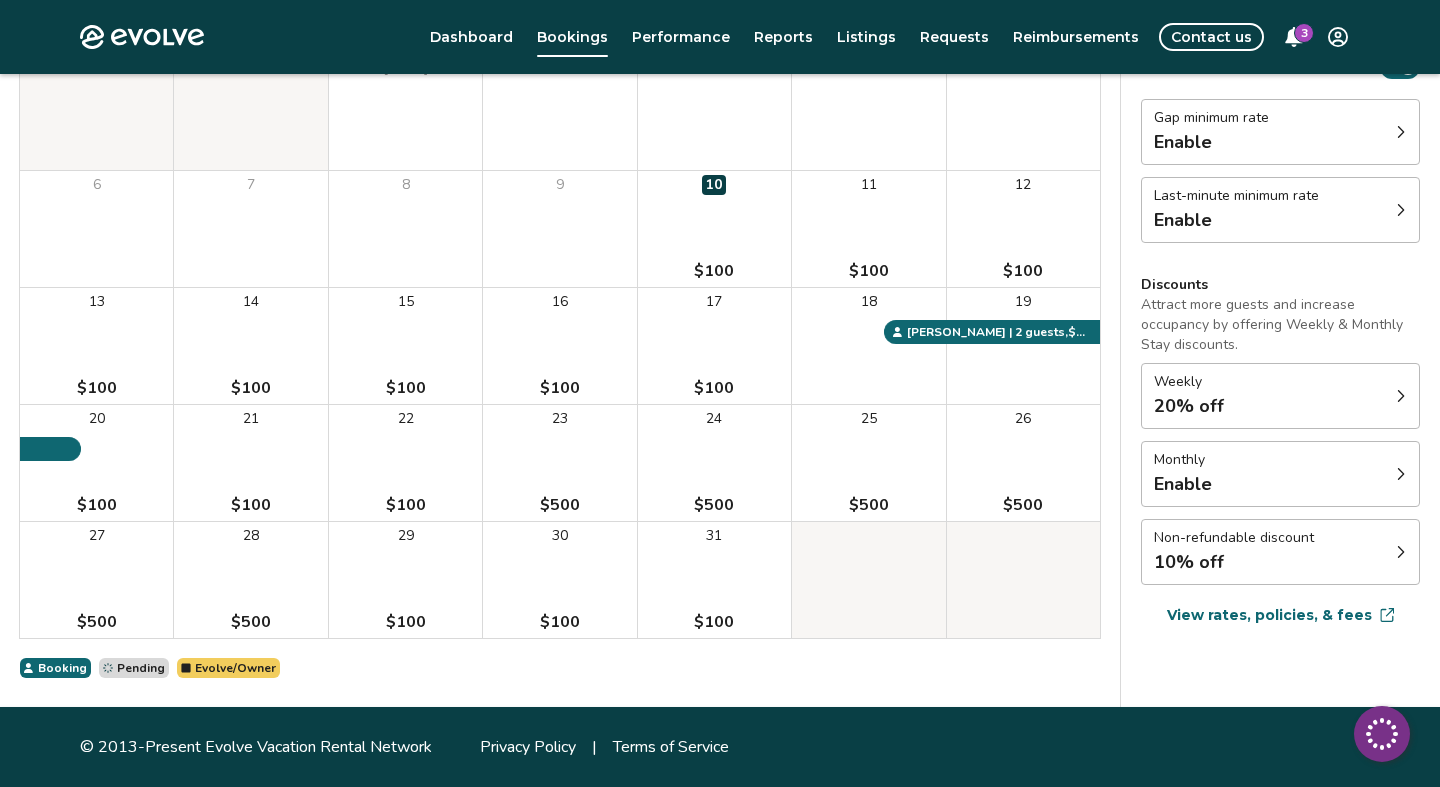 click on "Contact us" at bounding box center (1211, 37) 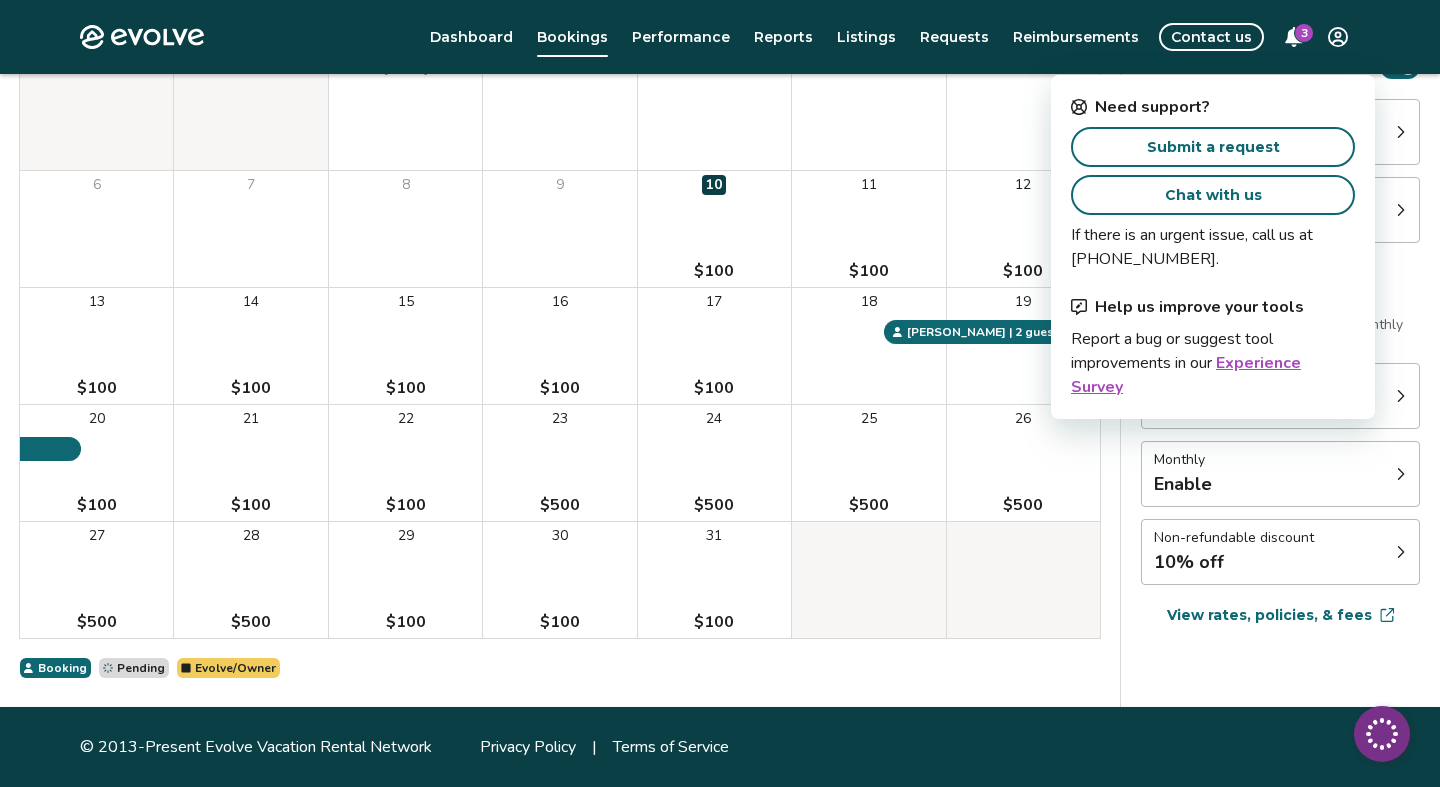 click on "Chat with us" at bounding box center [1213, 195] 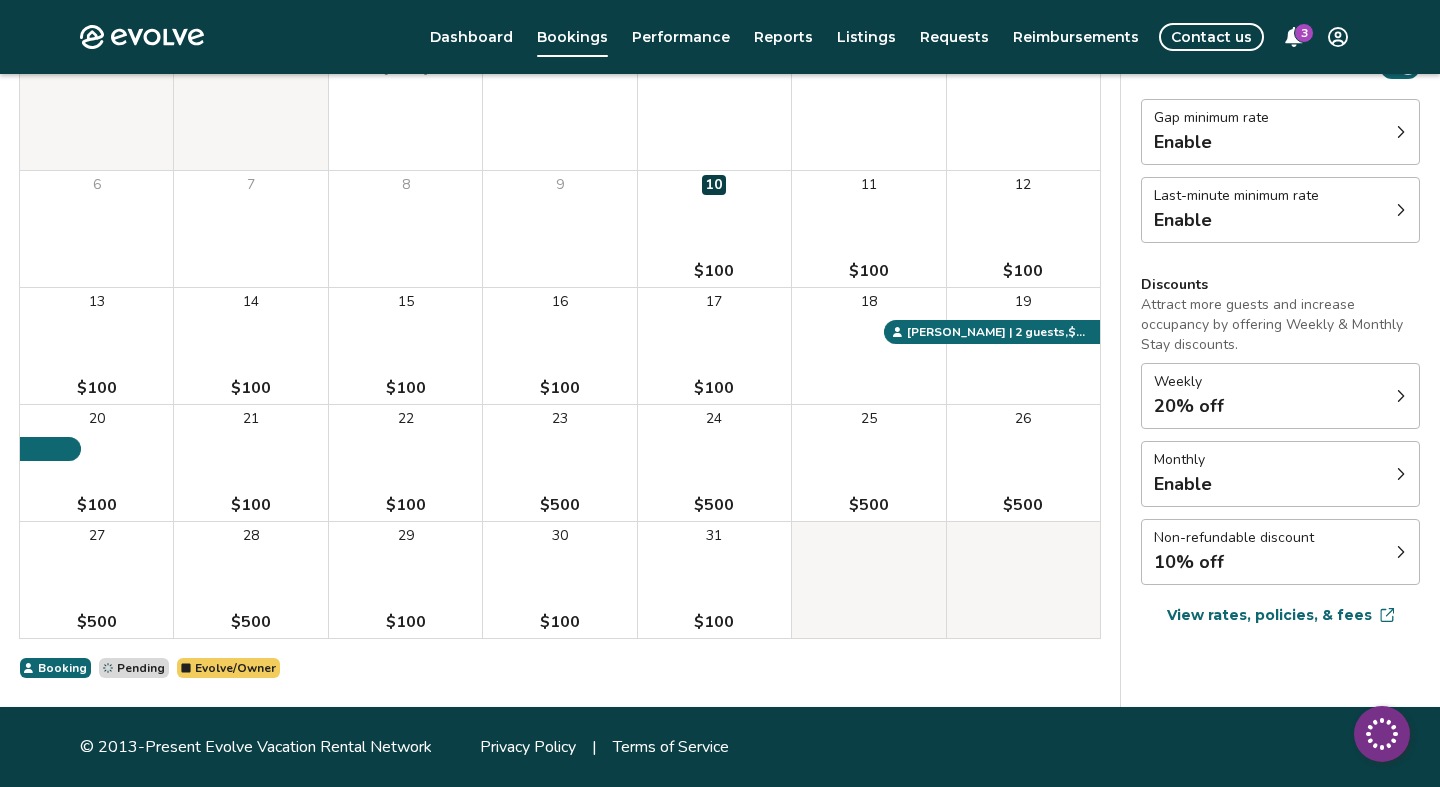 click on "Contact us" at bounding box center [1211, 37] 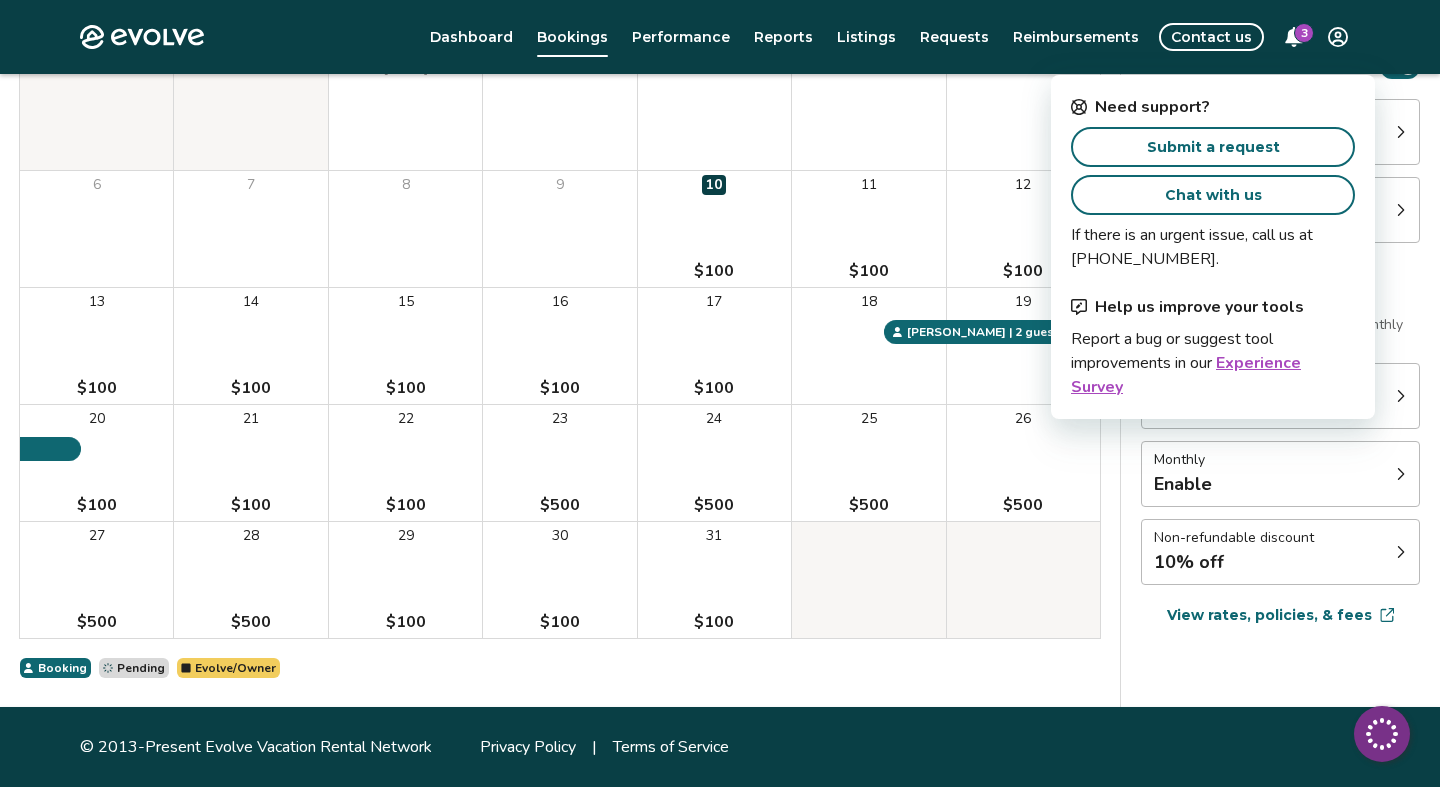 click on "Chat with us" at bounding box center (1213, 195) 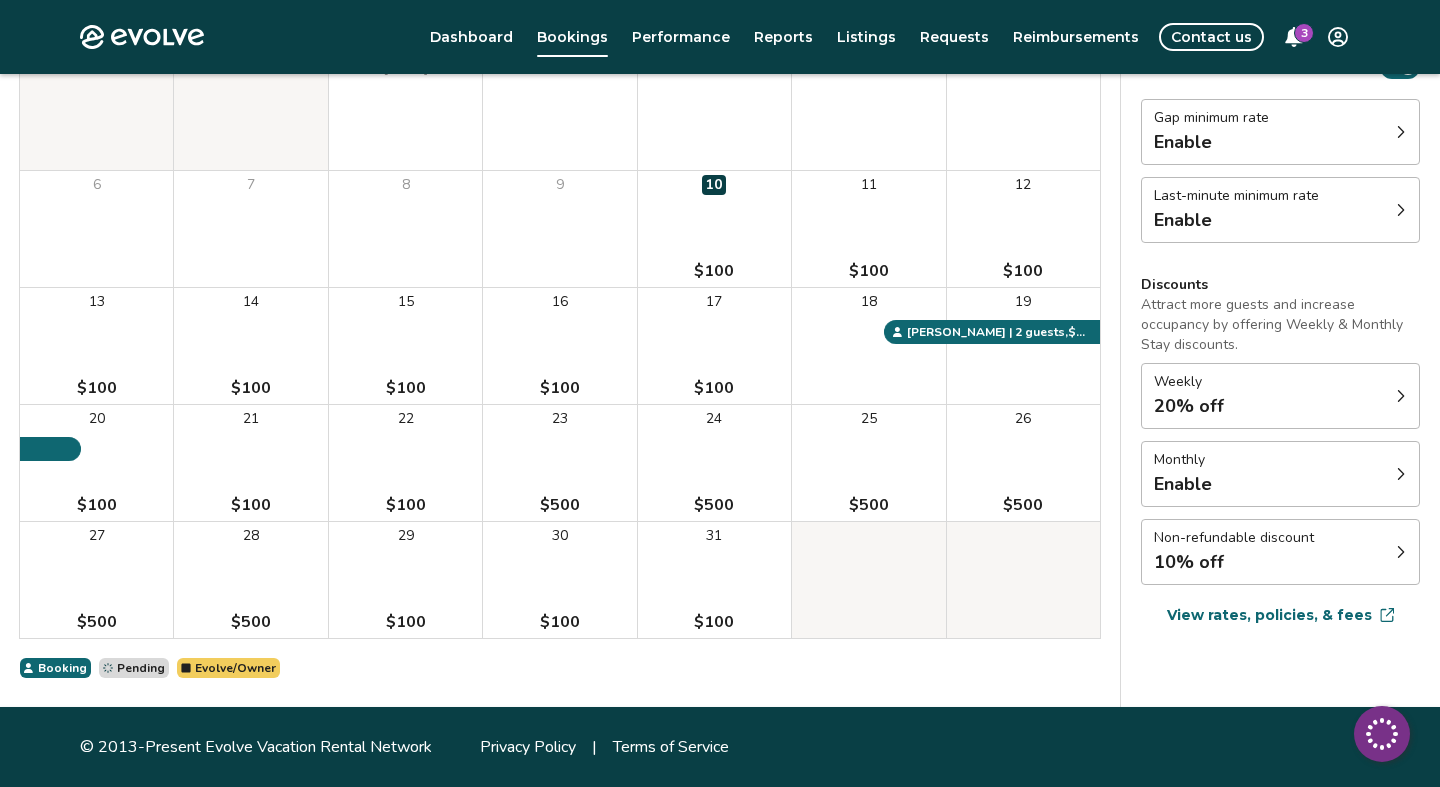 click on "Evolve/Owner" at bounding box center [235, 668] 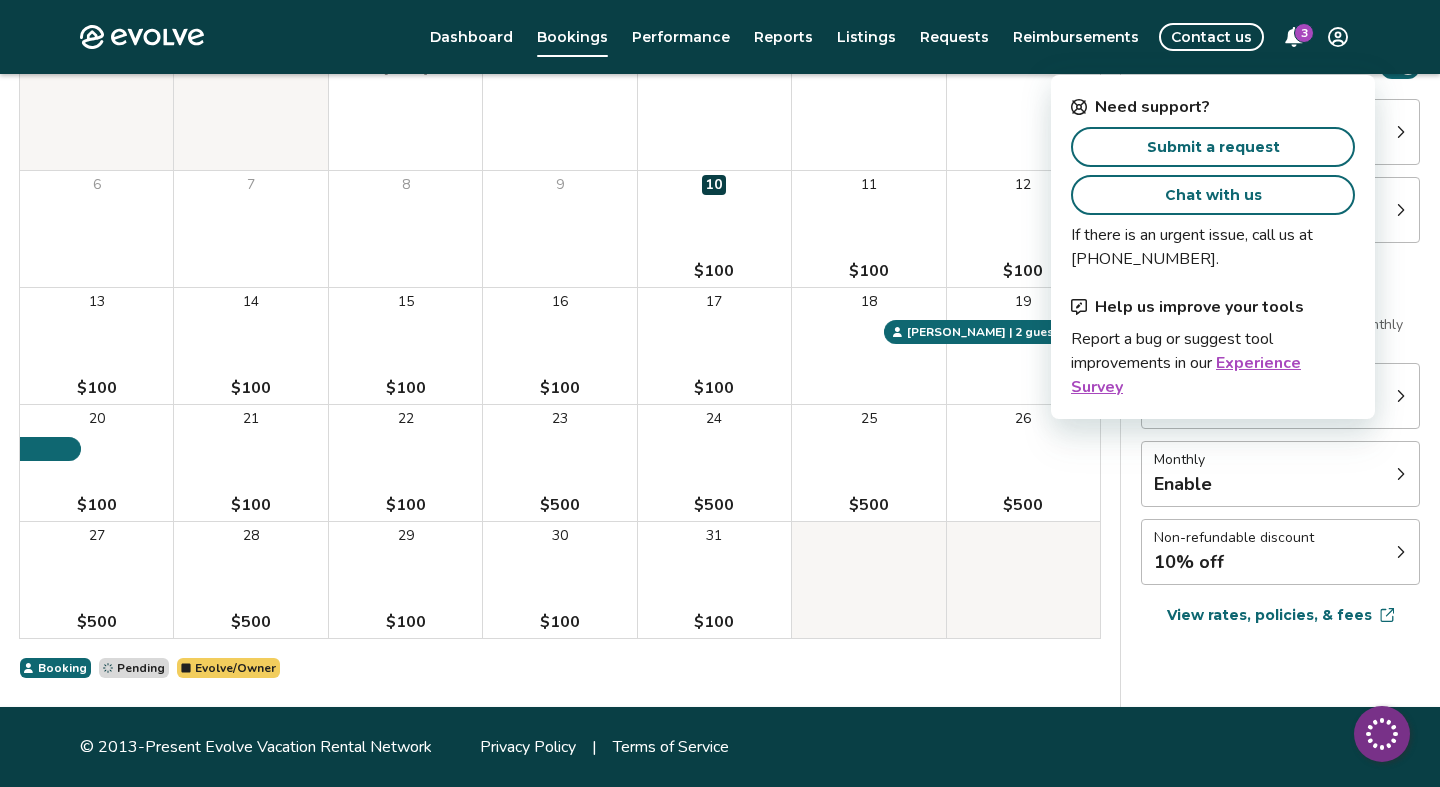 click on "Submit a request" at bounding box center [1213, 147] 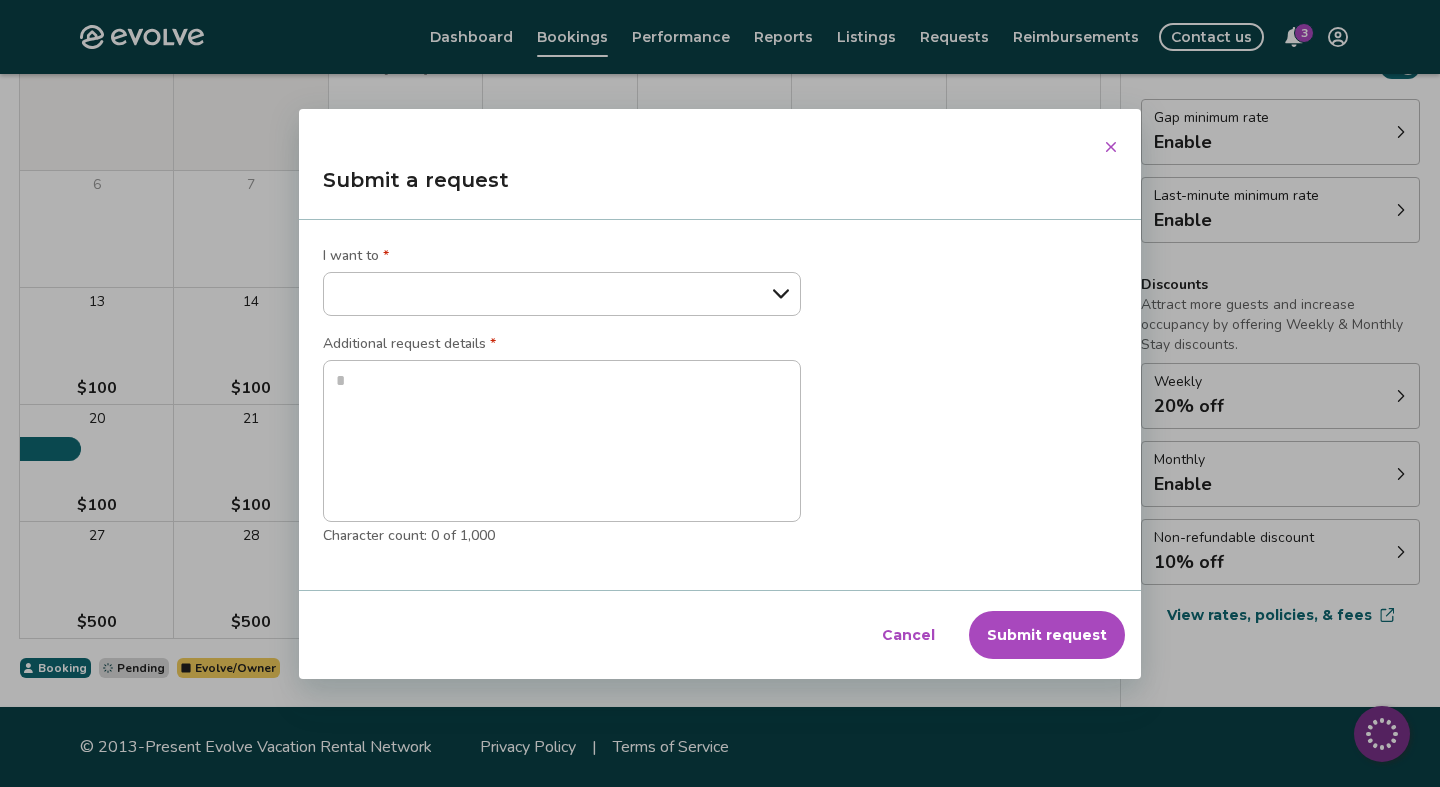 click on "**********" at bounding box center (562, 294) 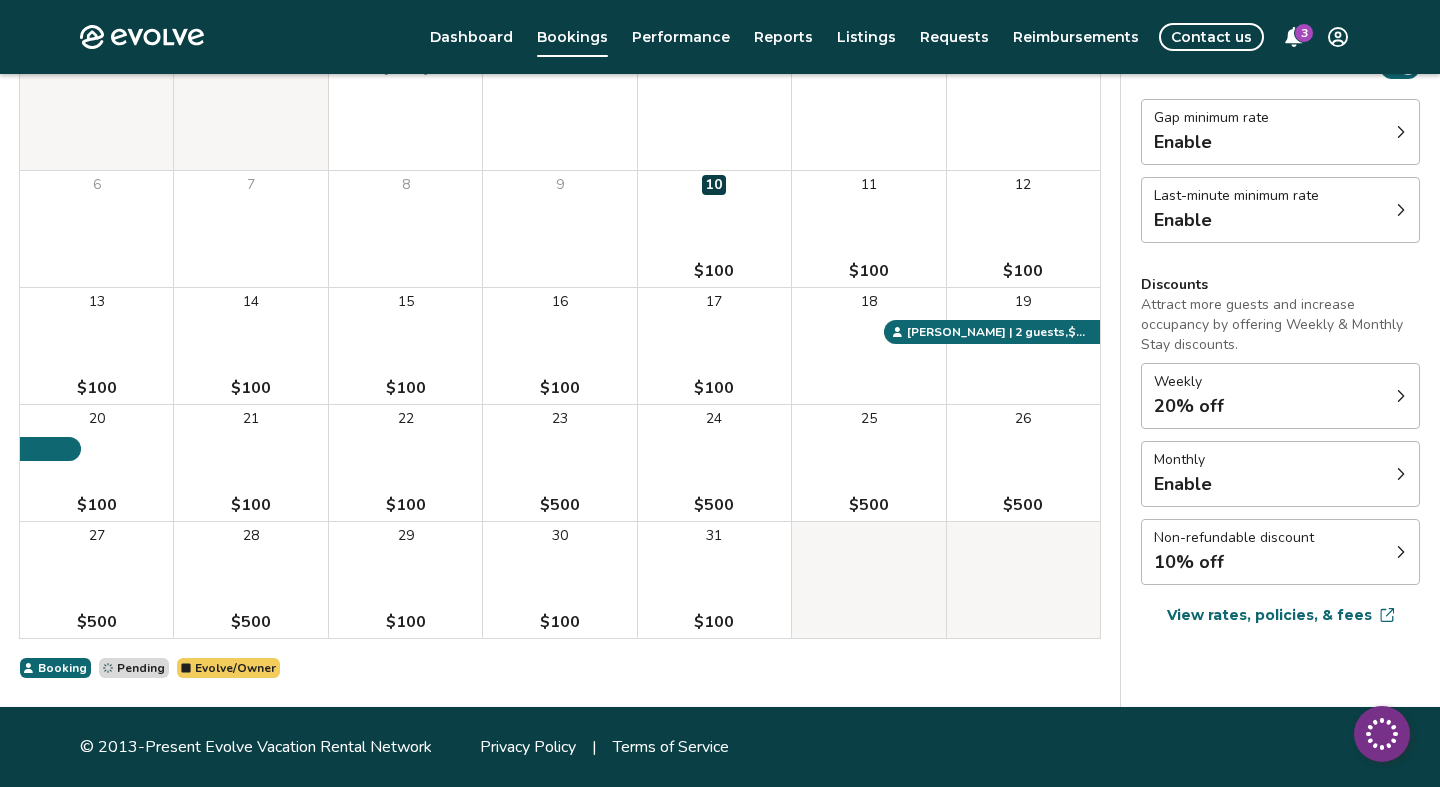 click on "Contact us" at bounding box center [1211, 37] 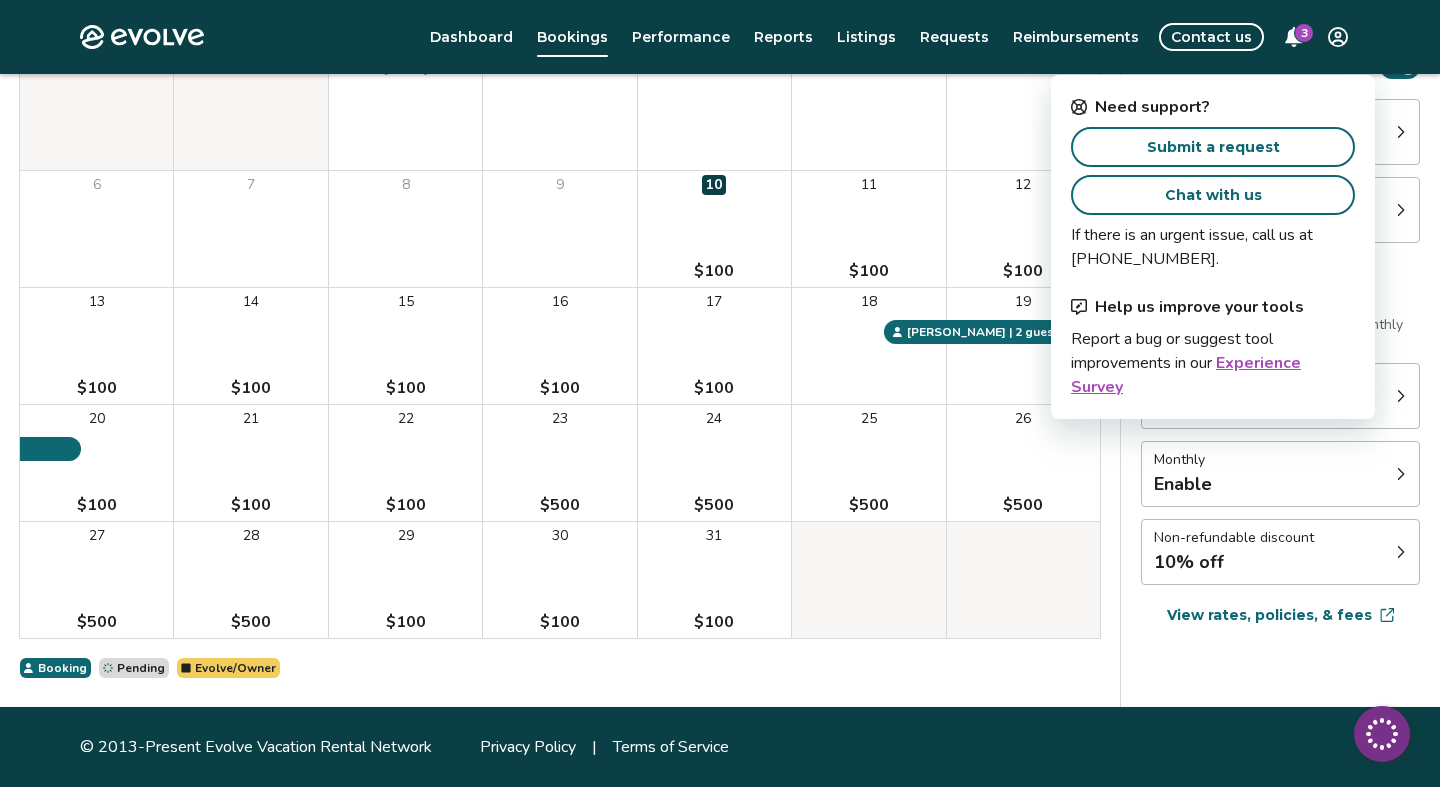 click on "Chat with us" at bounding box center (1213, 195) 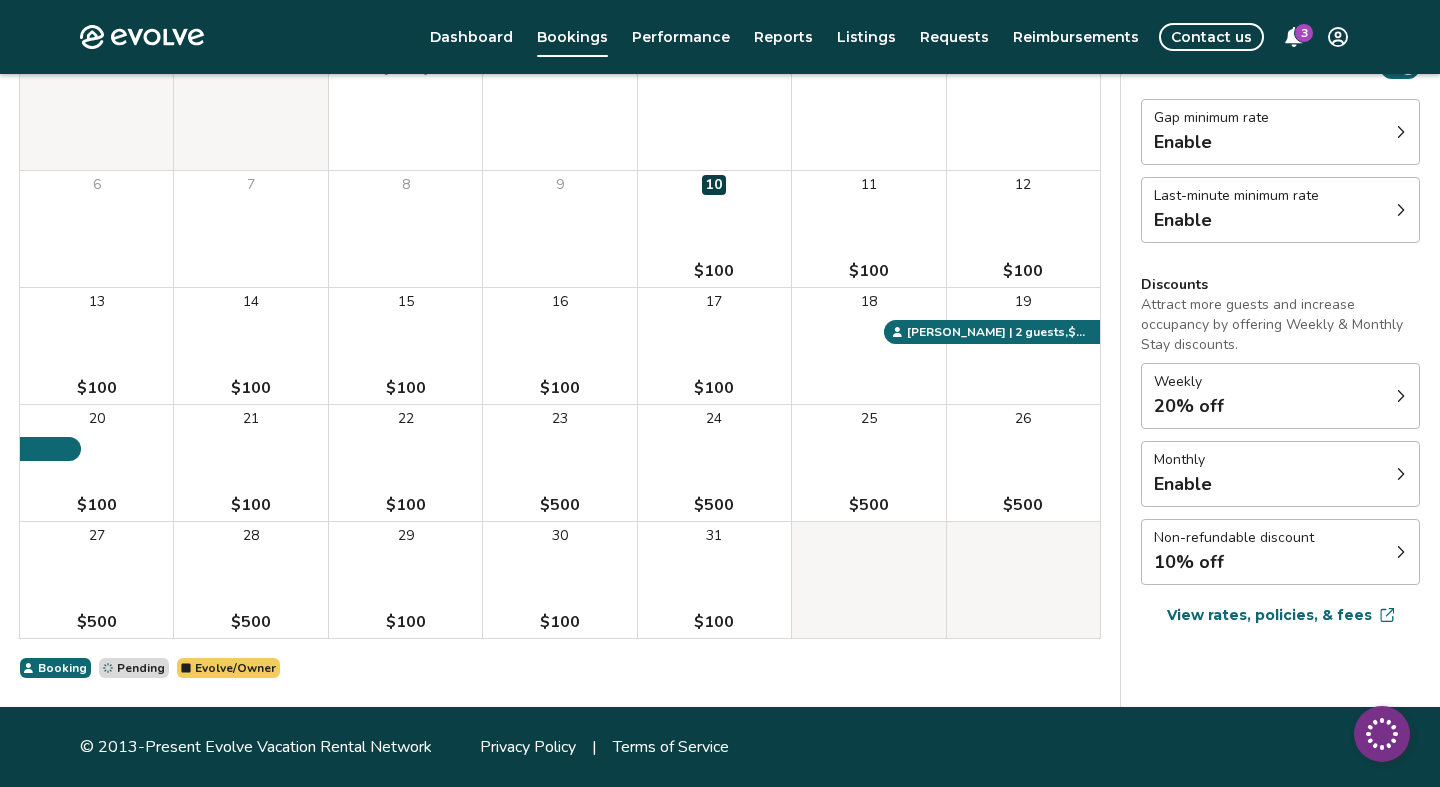 click on "Pending" at bounding box center (141, 668) 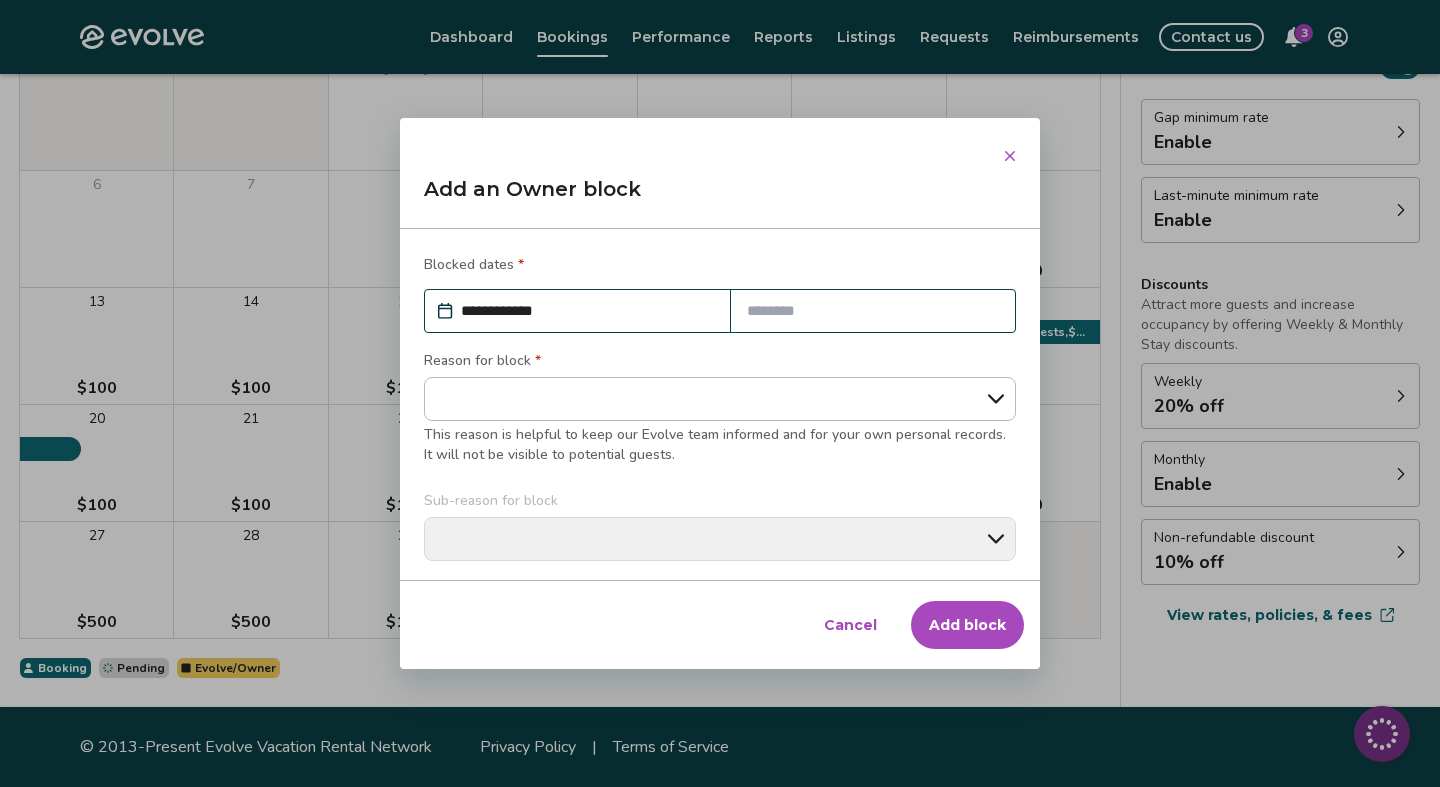 click at bounding box center (873, 311) 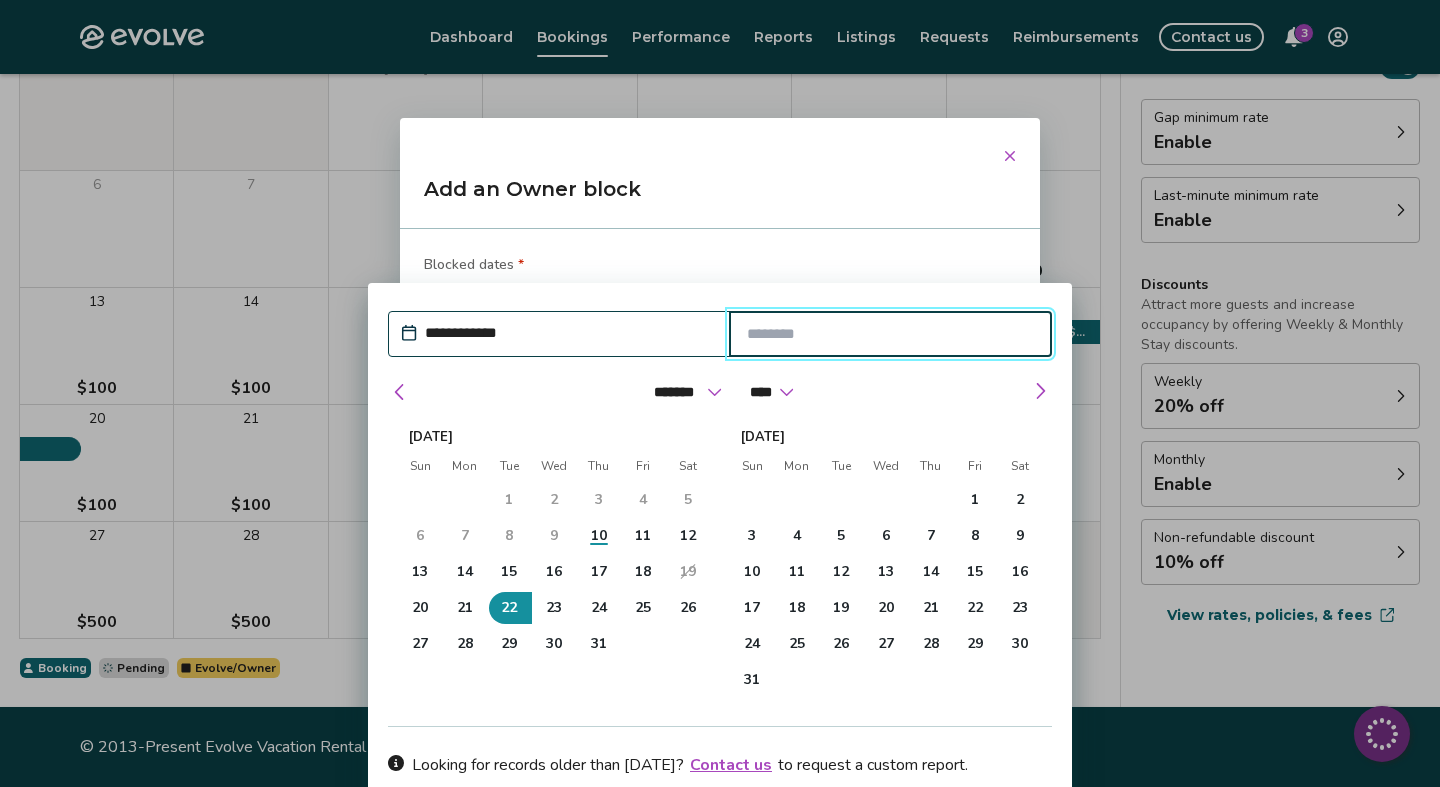 click at bounding box center [891, 334] 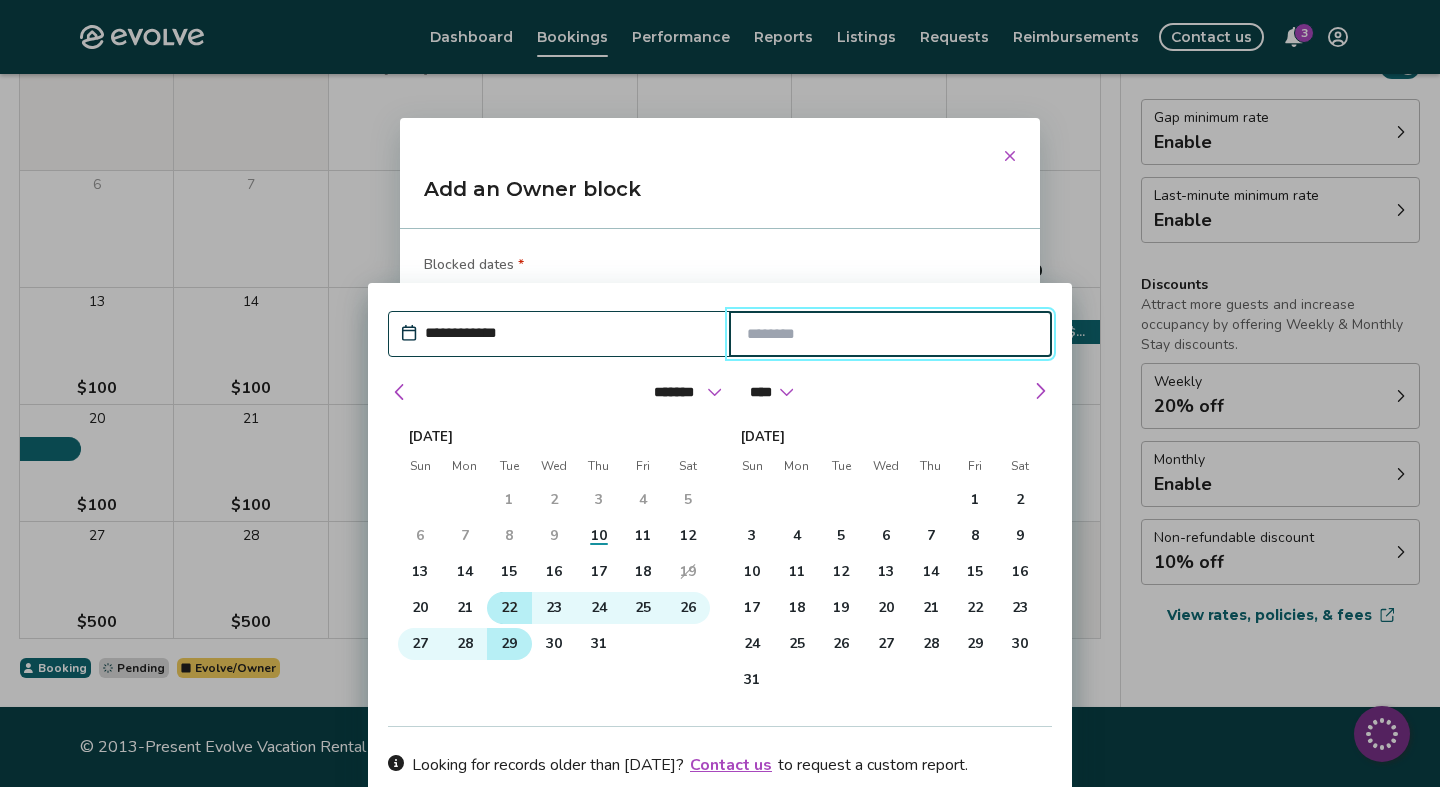 click on "29" at bounding box center (509, 644) 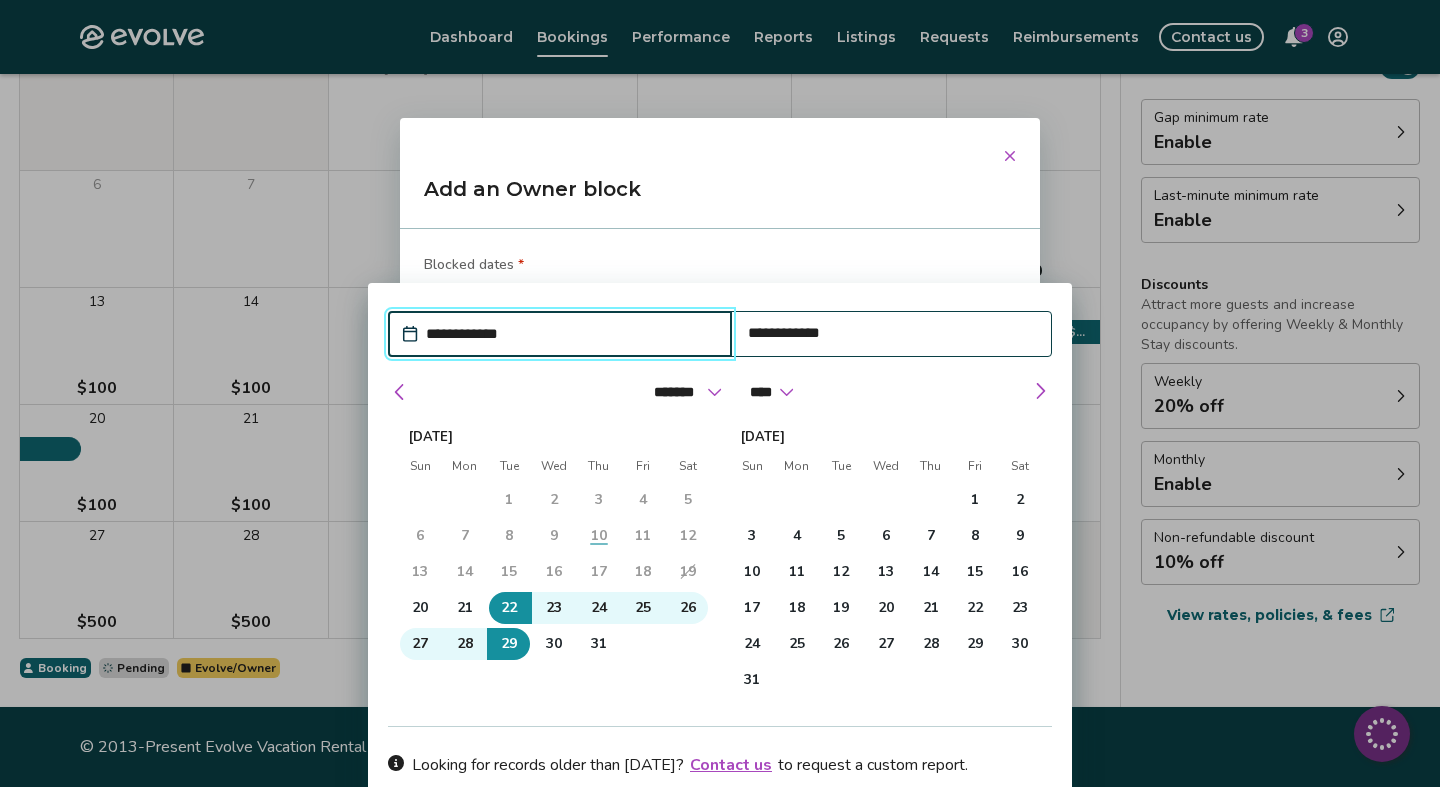 click on "**********" at bounding box center [892, 333] 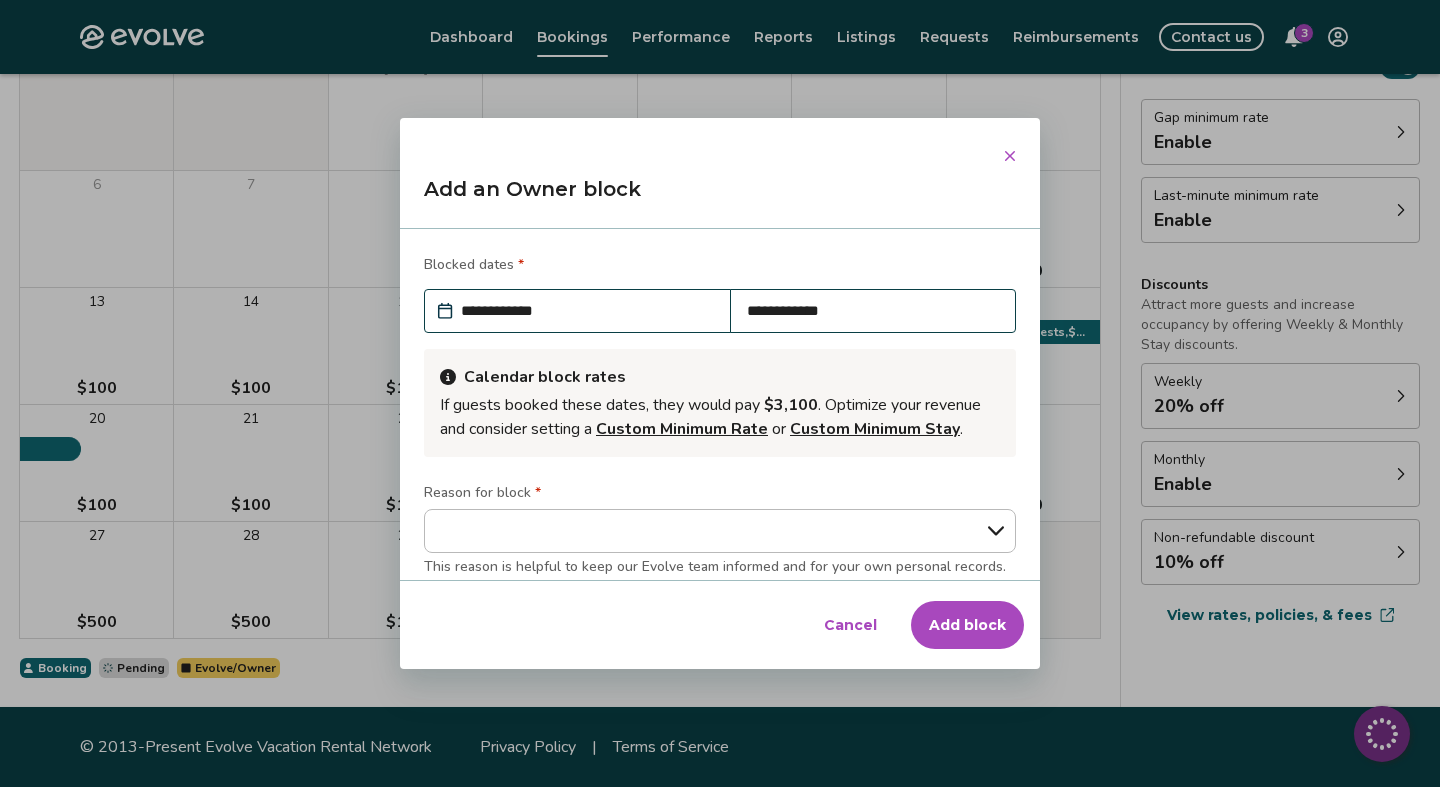 click on "**********" at bounding box center (720, 404) 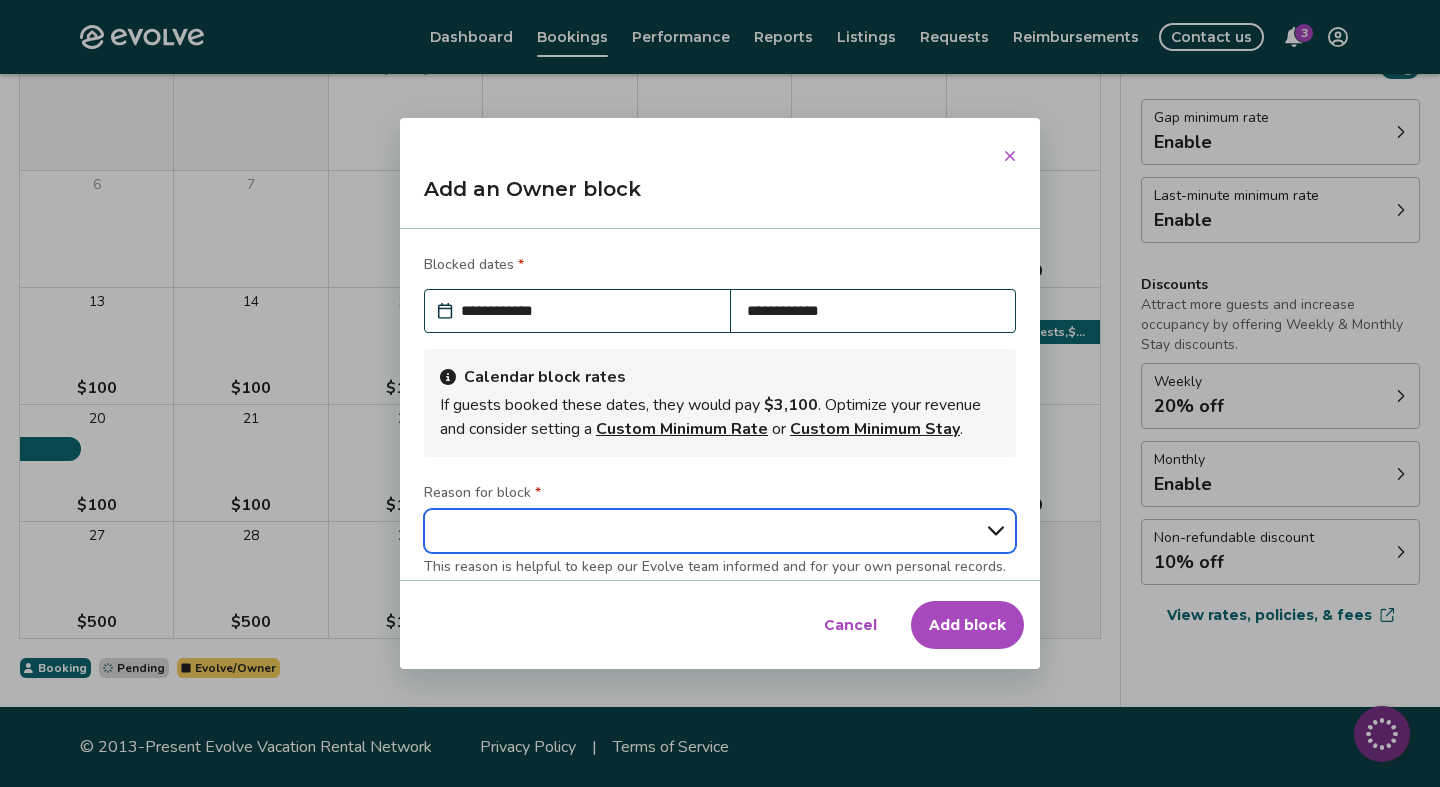 select on "**********" 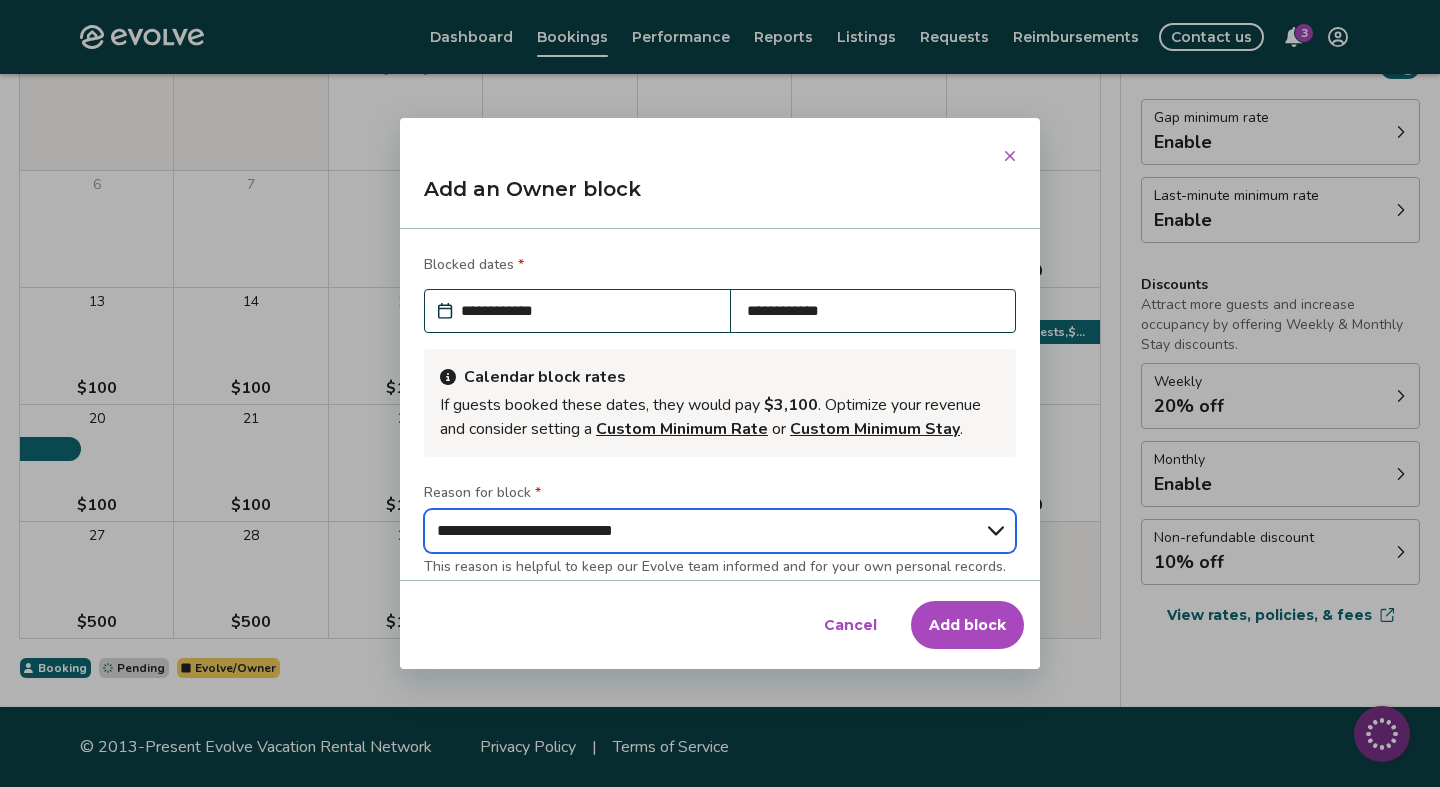 click on "**********" at bounding box center [0, 0] 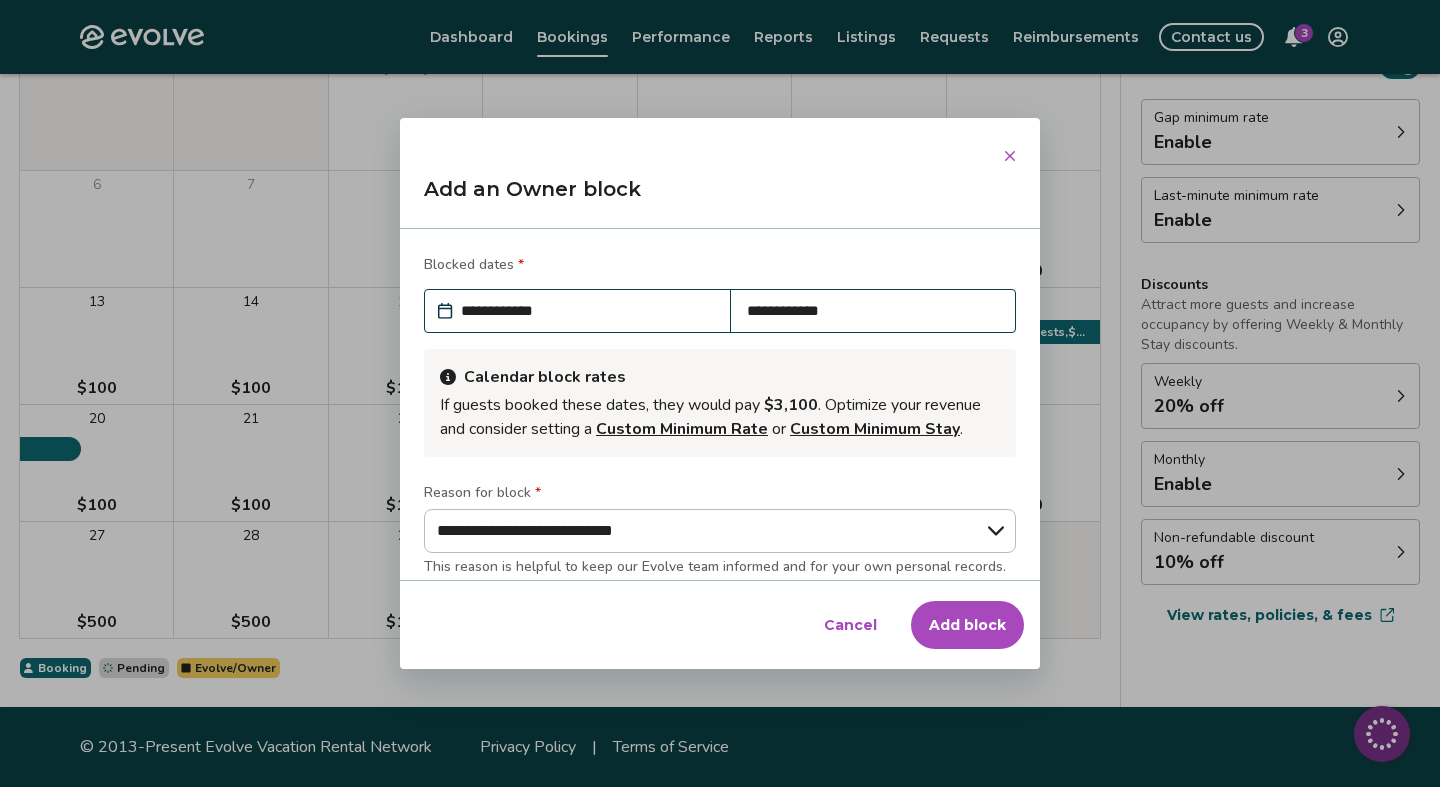 click on "Add block" at bounding box center (967, 625) 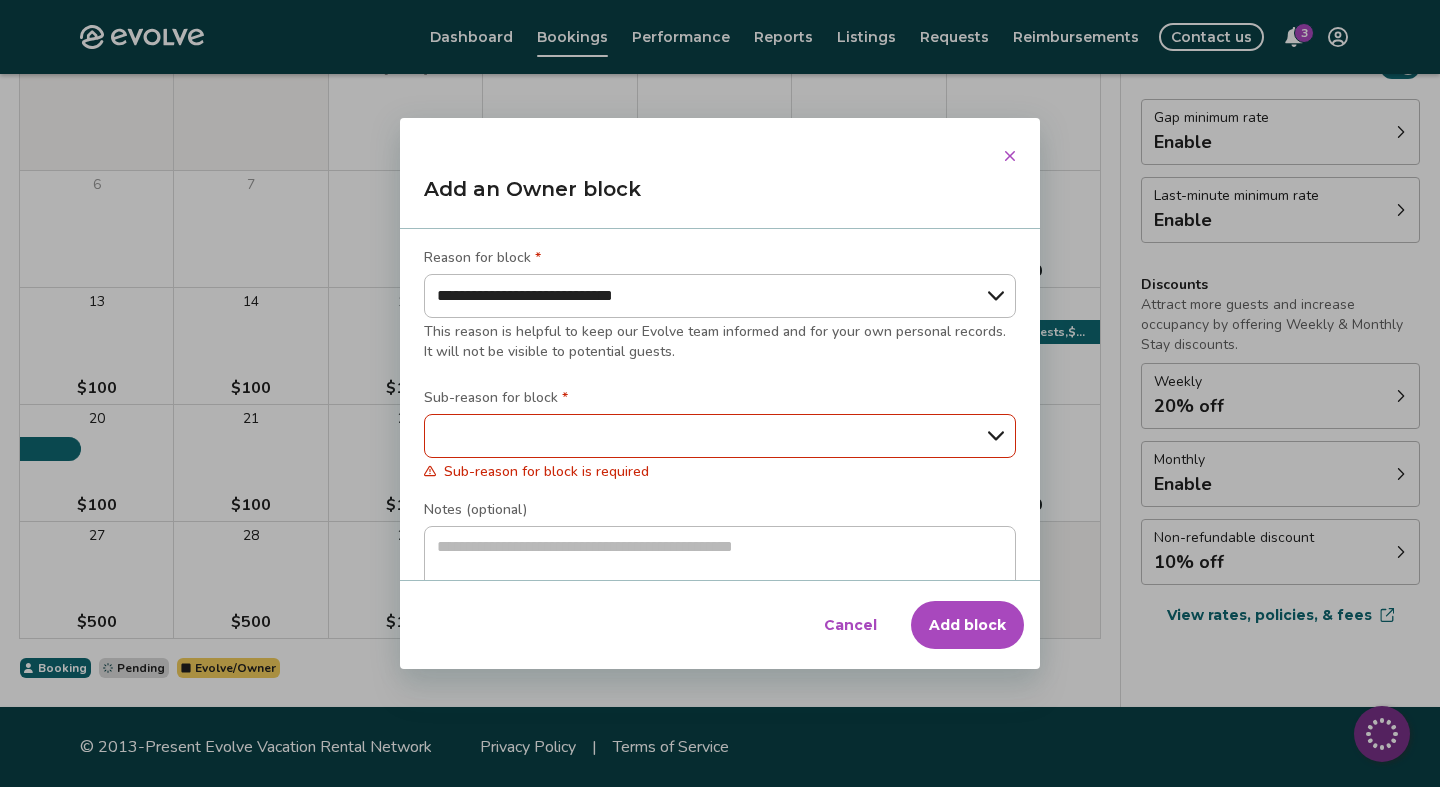 scroll, scrollTop: 279, scrollLeft: 0, axis: vertical 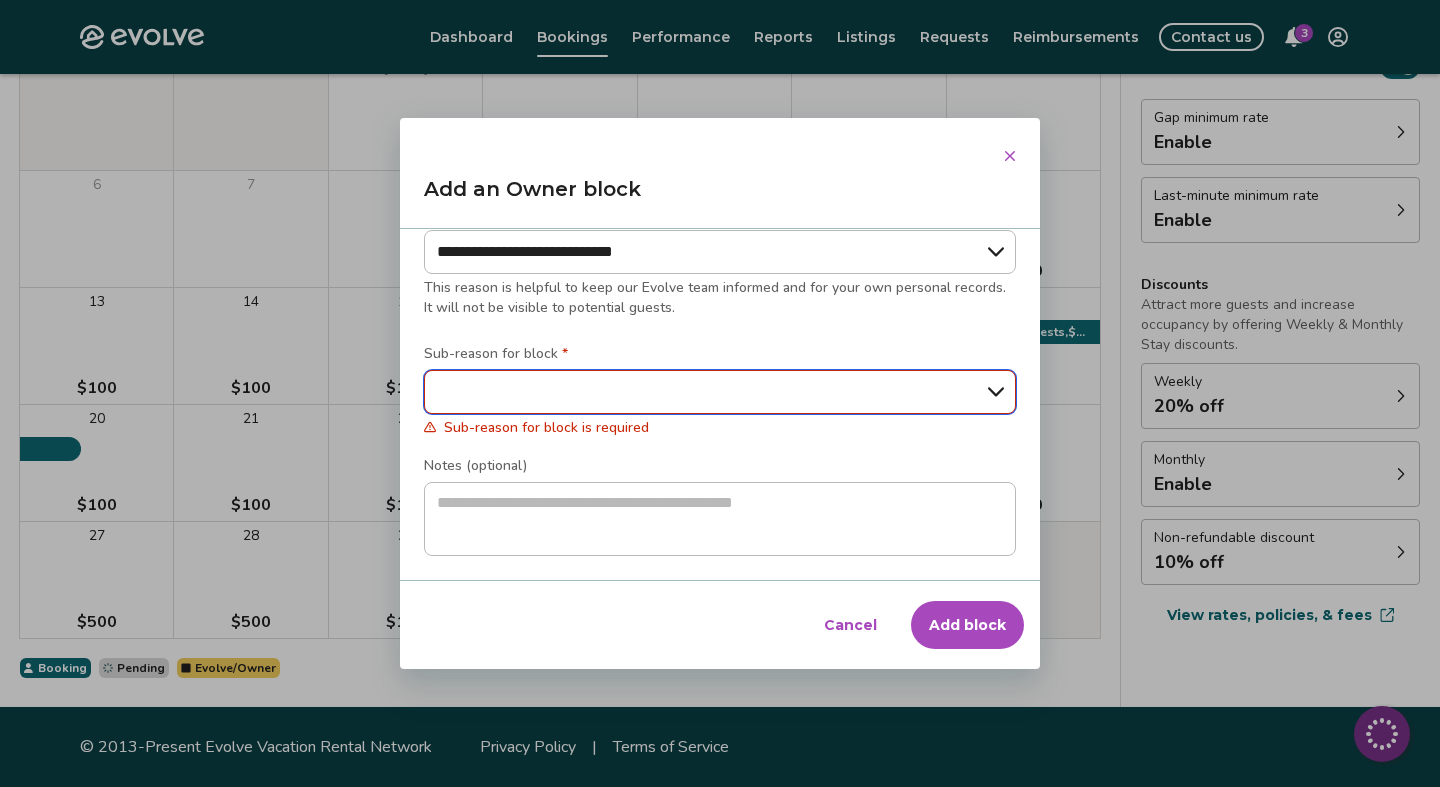 select on "**********" 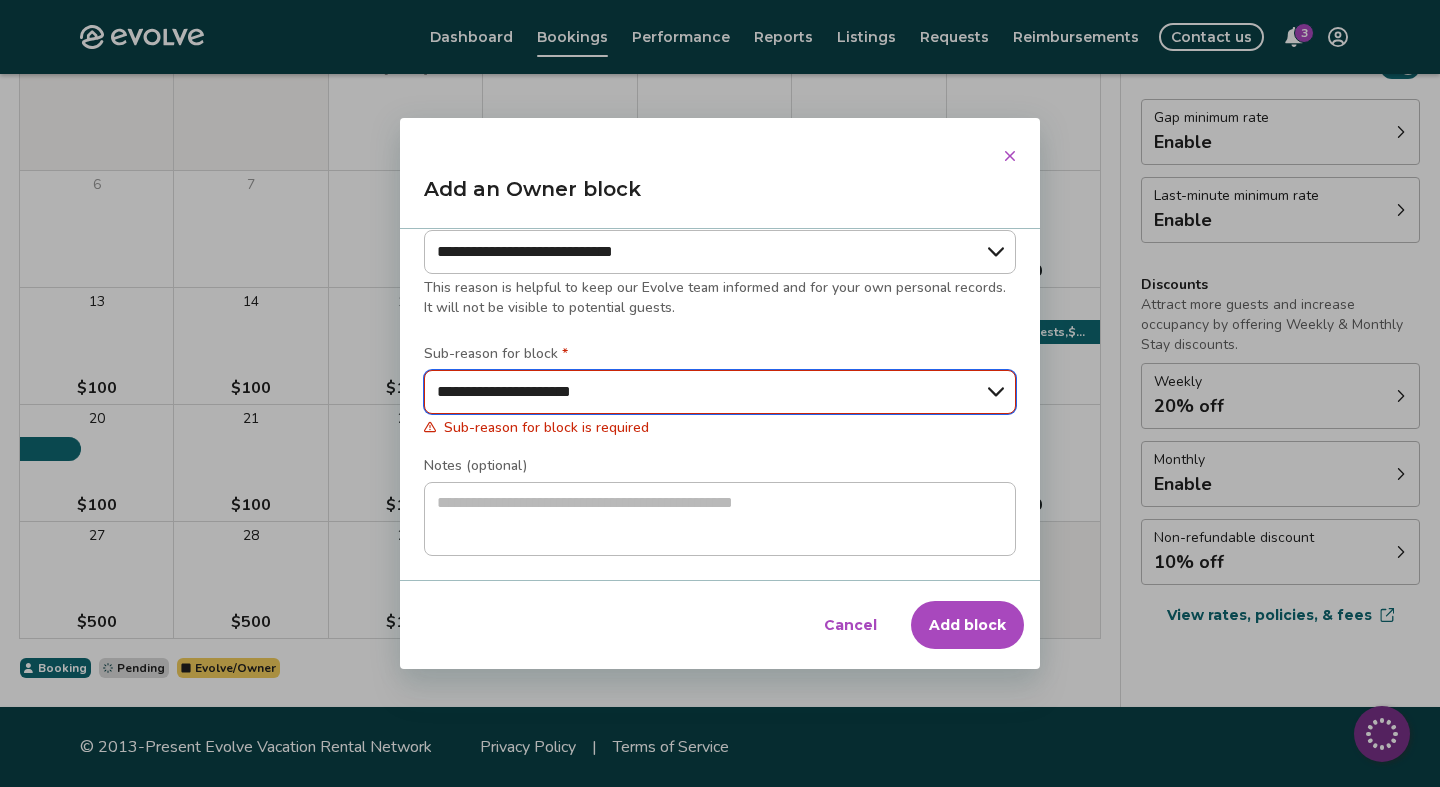 click on "**********" at bounding box center [0, 0] 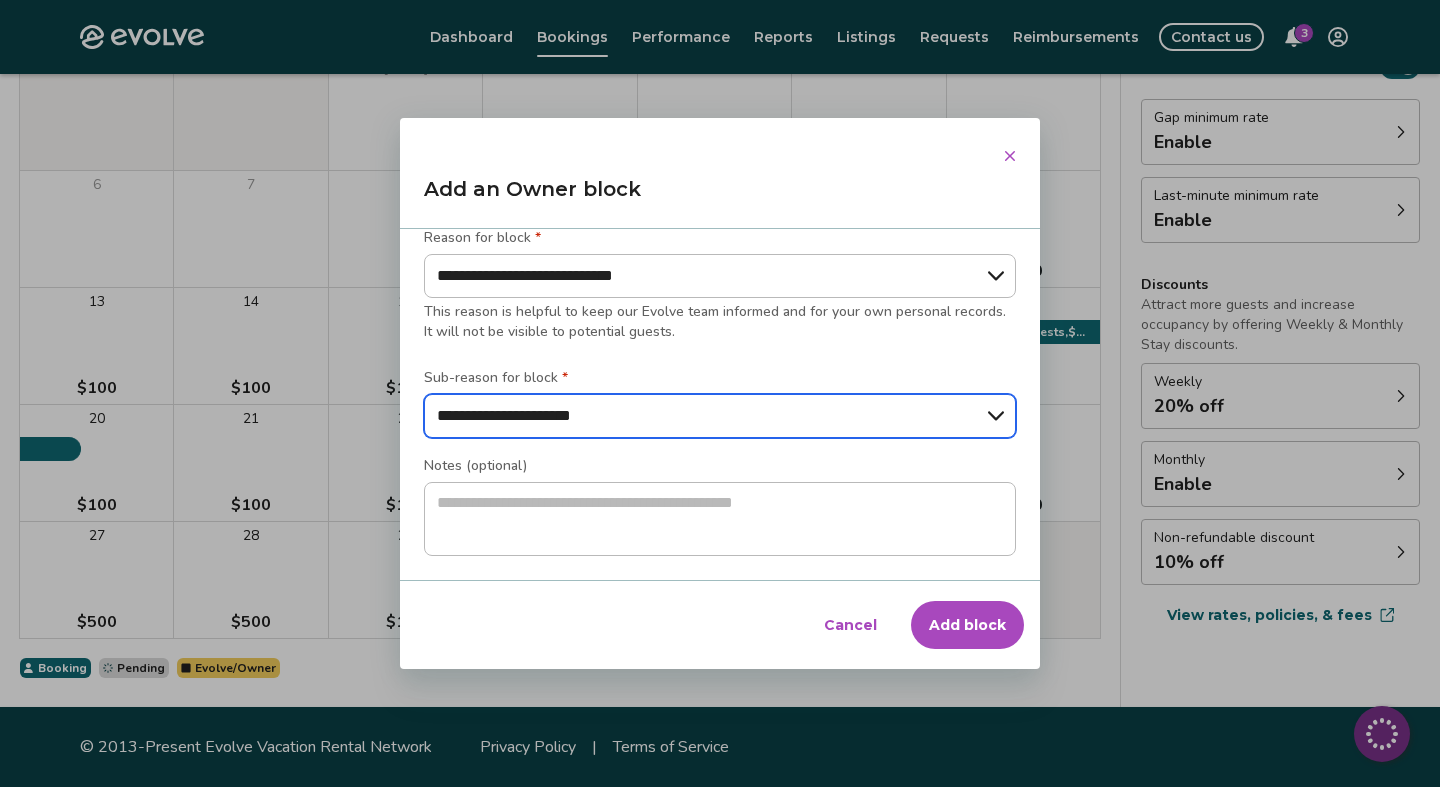 scroll, scrollTop: 255, scrollLeft: 0, axis: vertical 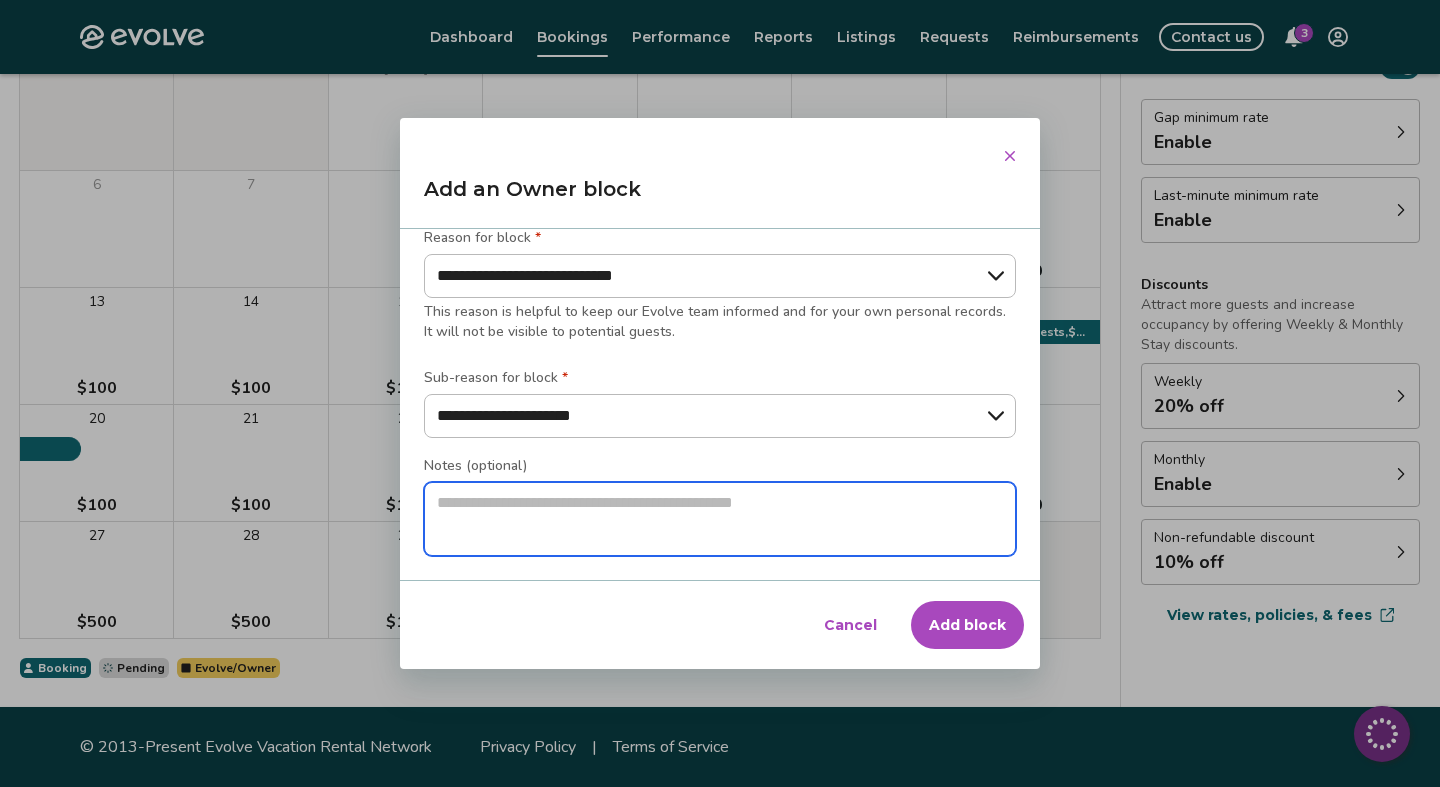 click at bounding box center (720, 519) 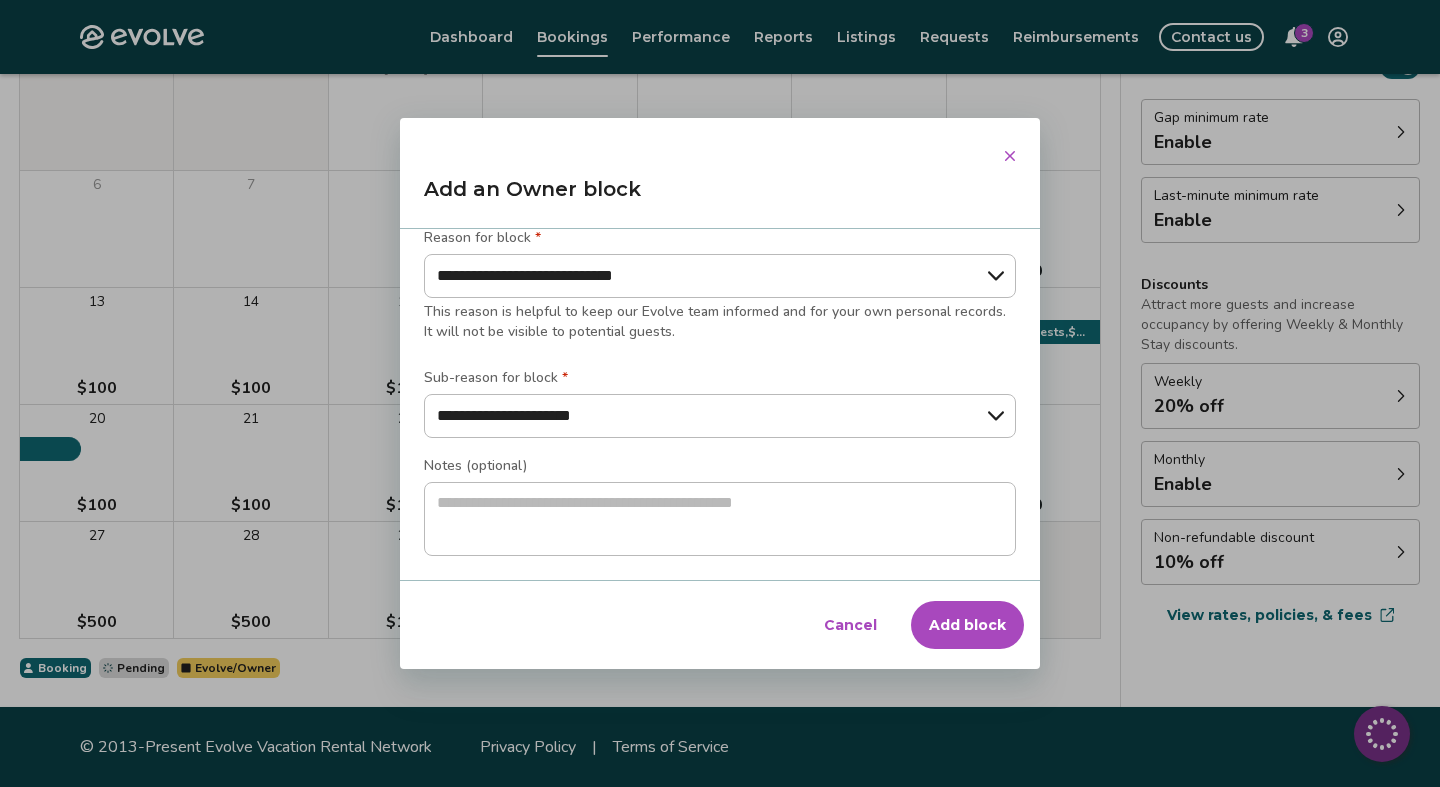 click on "Add block" at bounding box center [967, 625] 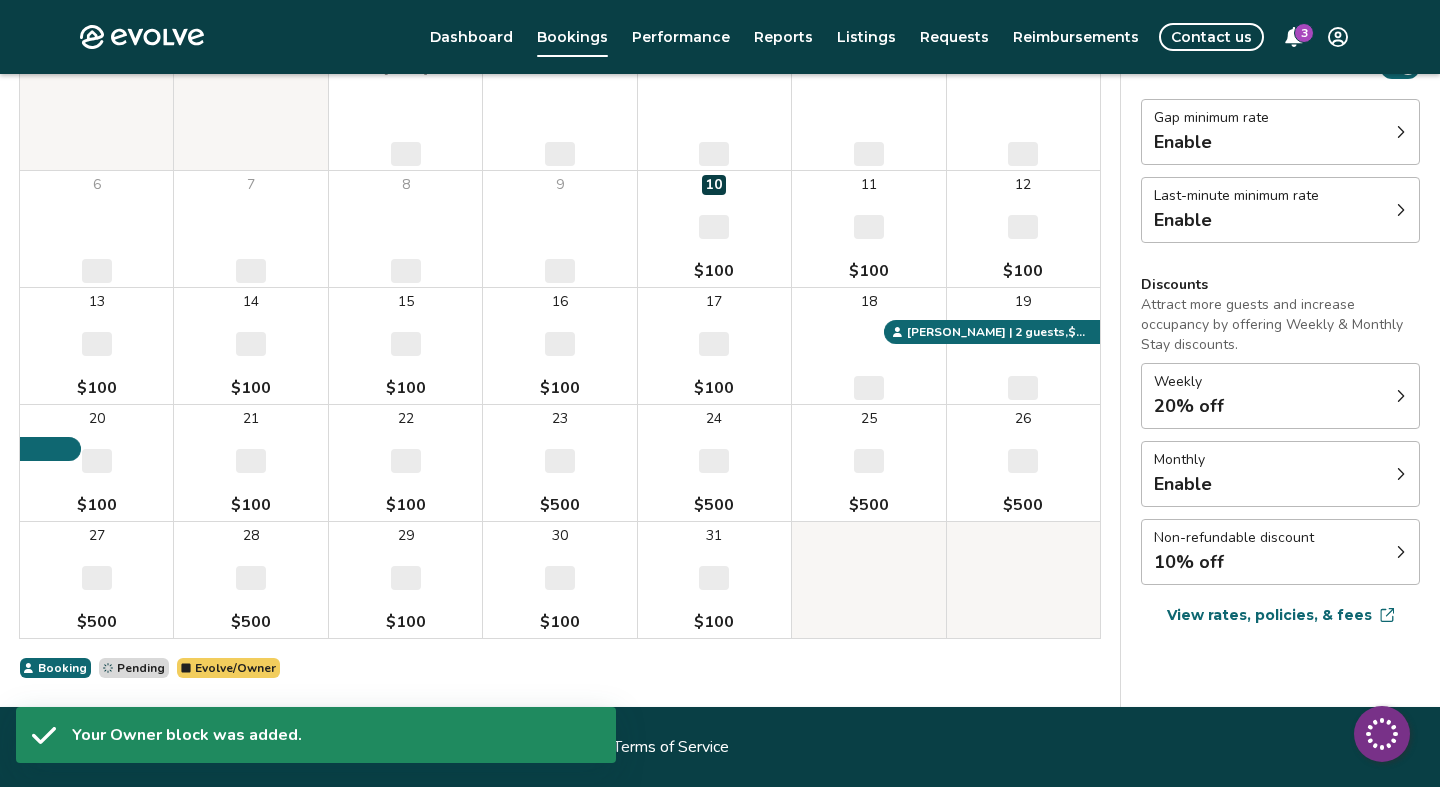 type on "*" 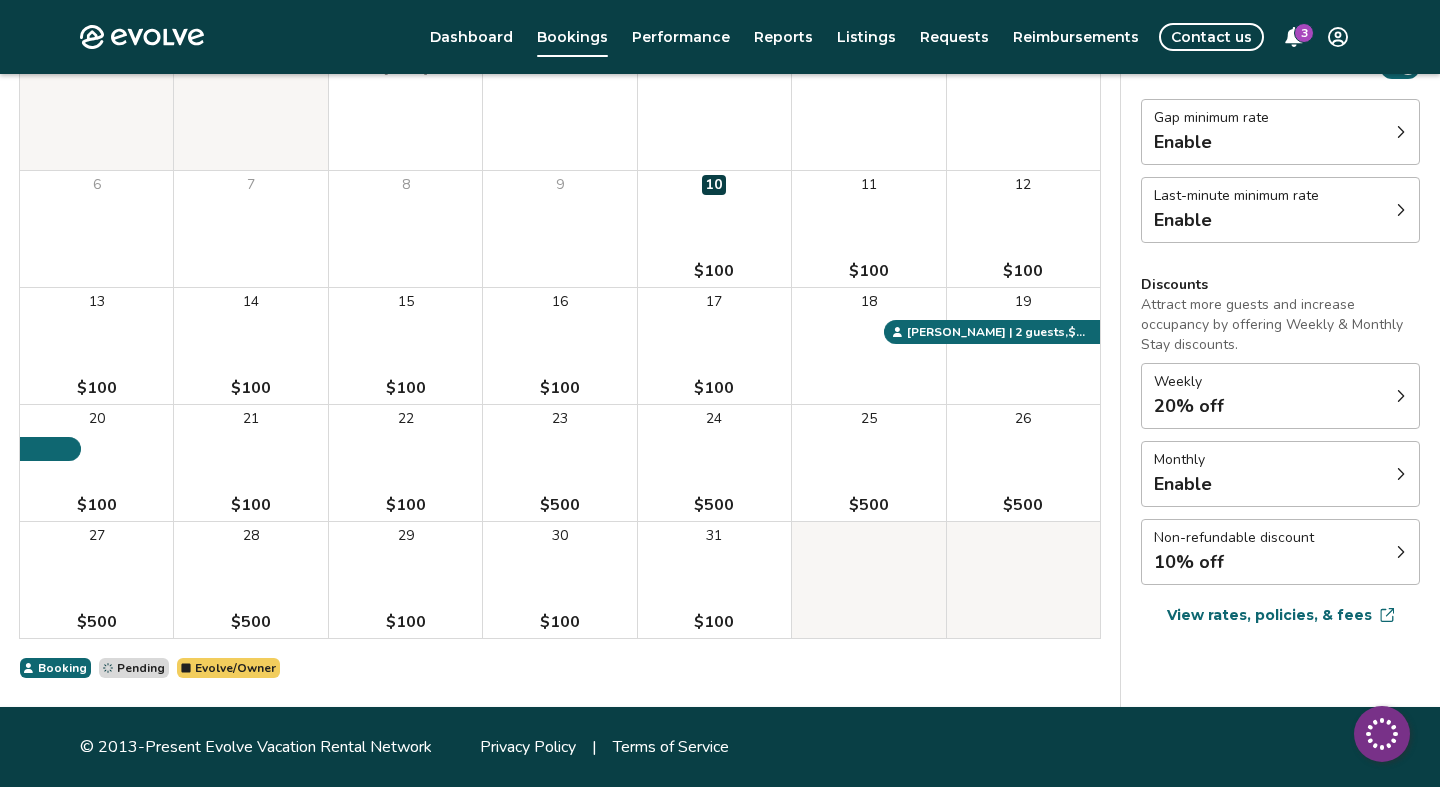 click on "Pending" at bounding box center (141, 668) 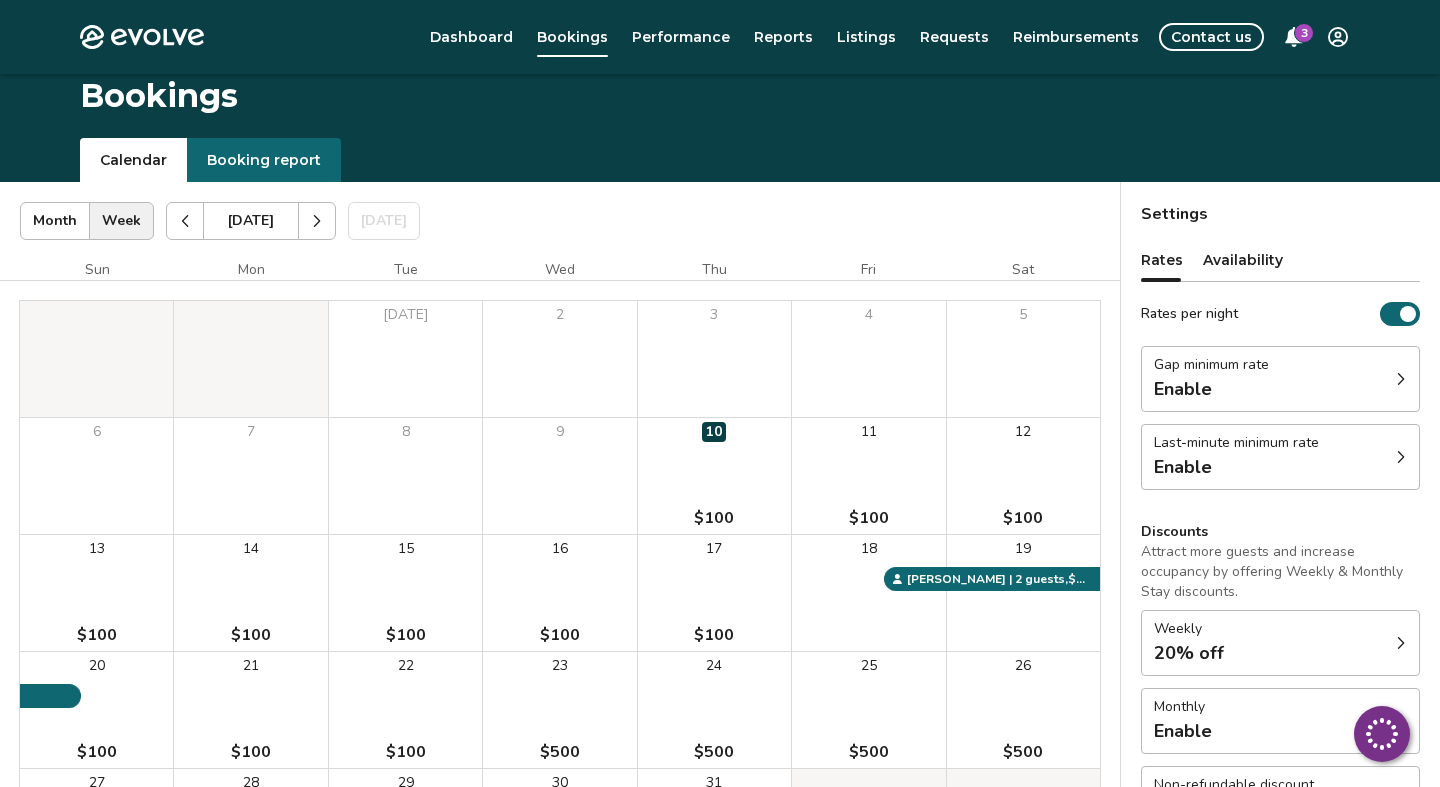 scroll, scrollTop: 247, scrollLeft: 0, axis: vertical 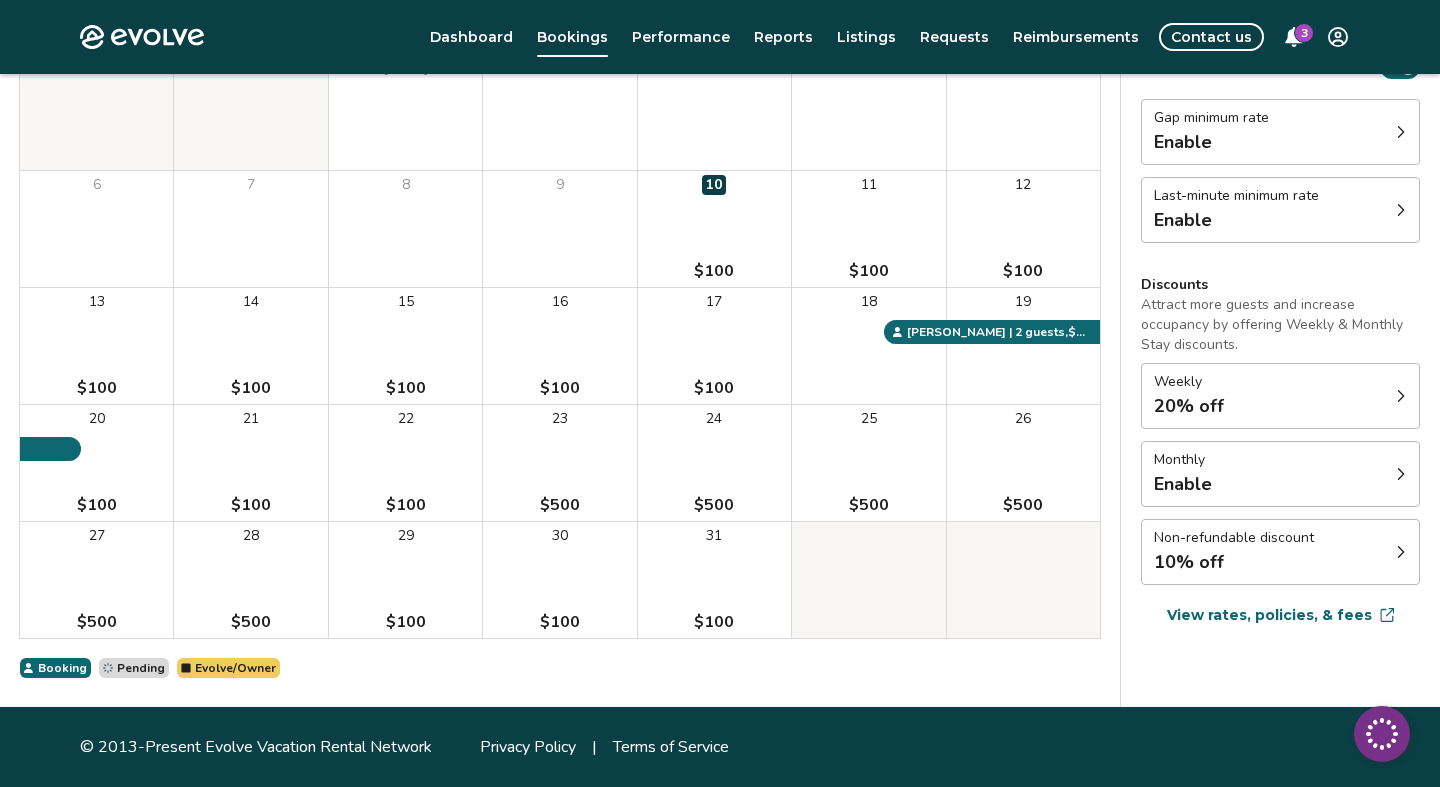 click on "Contact us" at bounding box center [1211, 37] 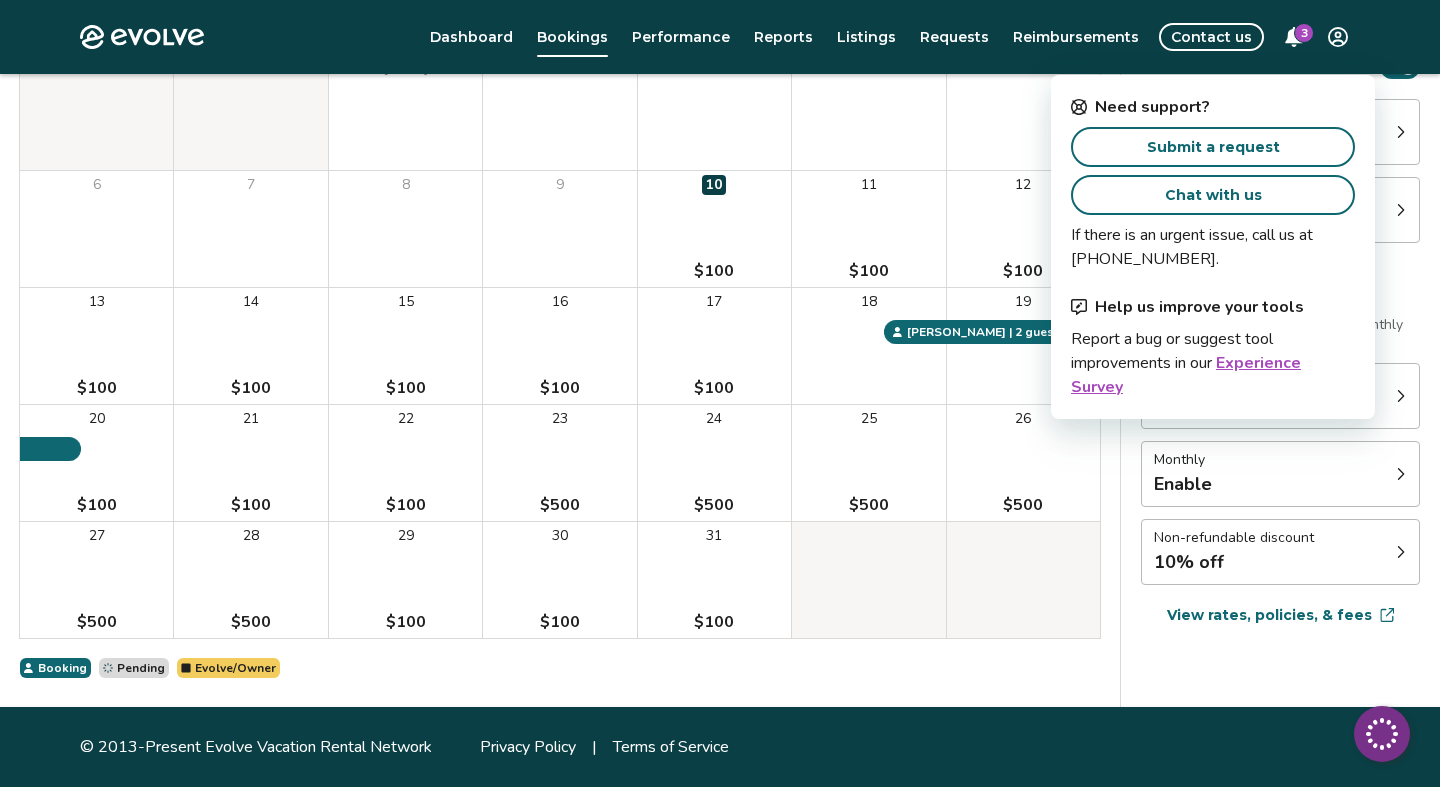 click on "Chat with us" at bounding box center [1213, 195] 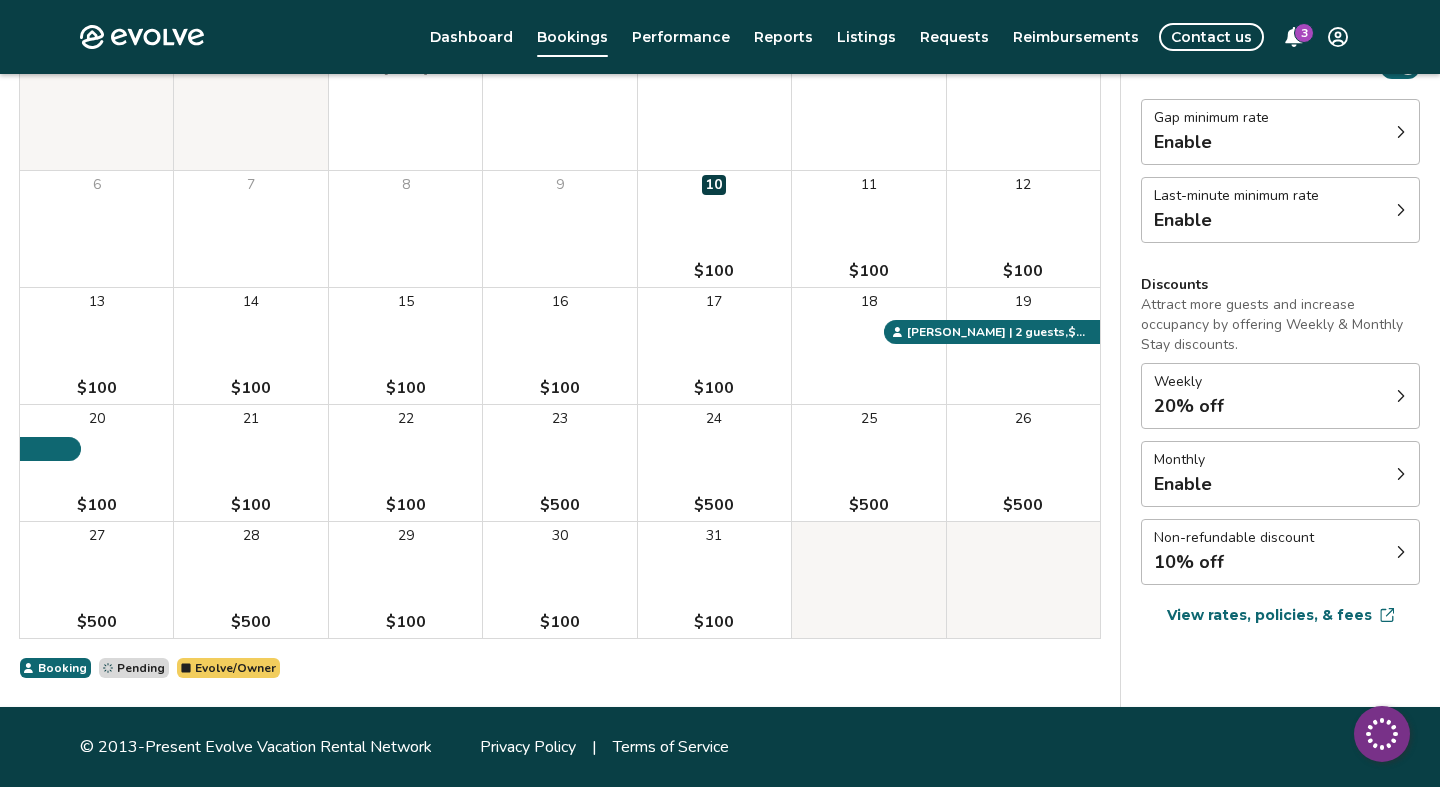 click on "Pending" at bounding box center (141, 668) 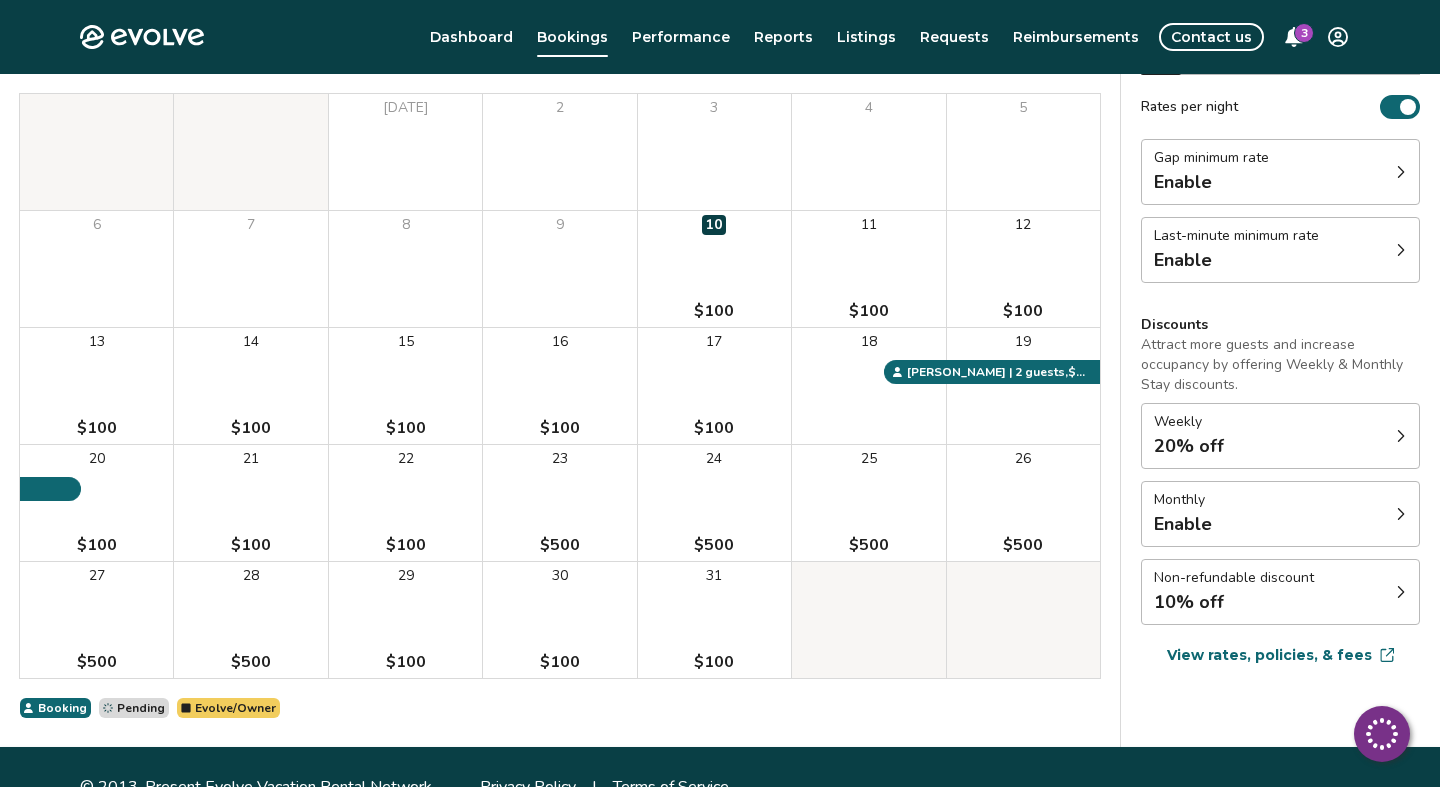 scroll, scrollTop: 247, scrollLeft: 0, axis: vertical 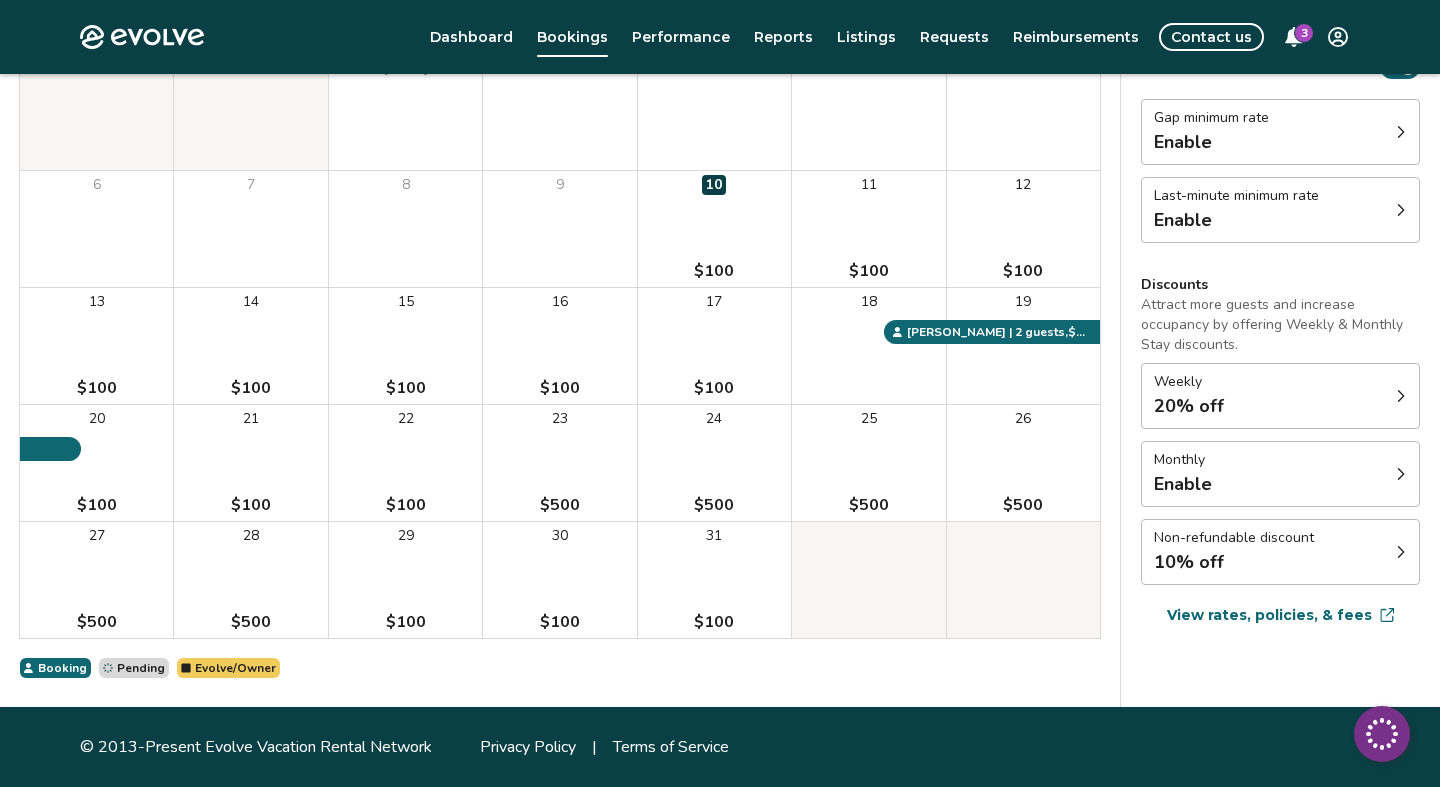click on "Contact us" at bounding box center [1211, 37] 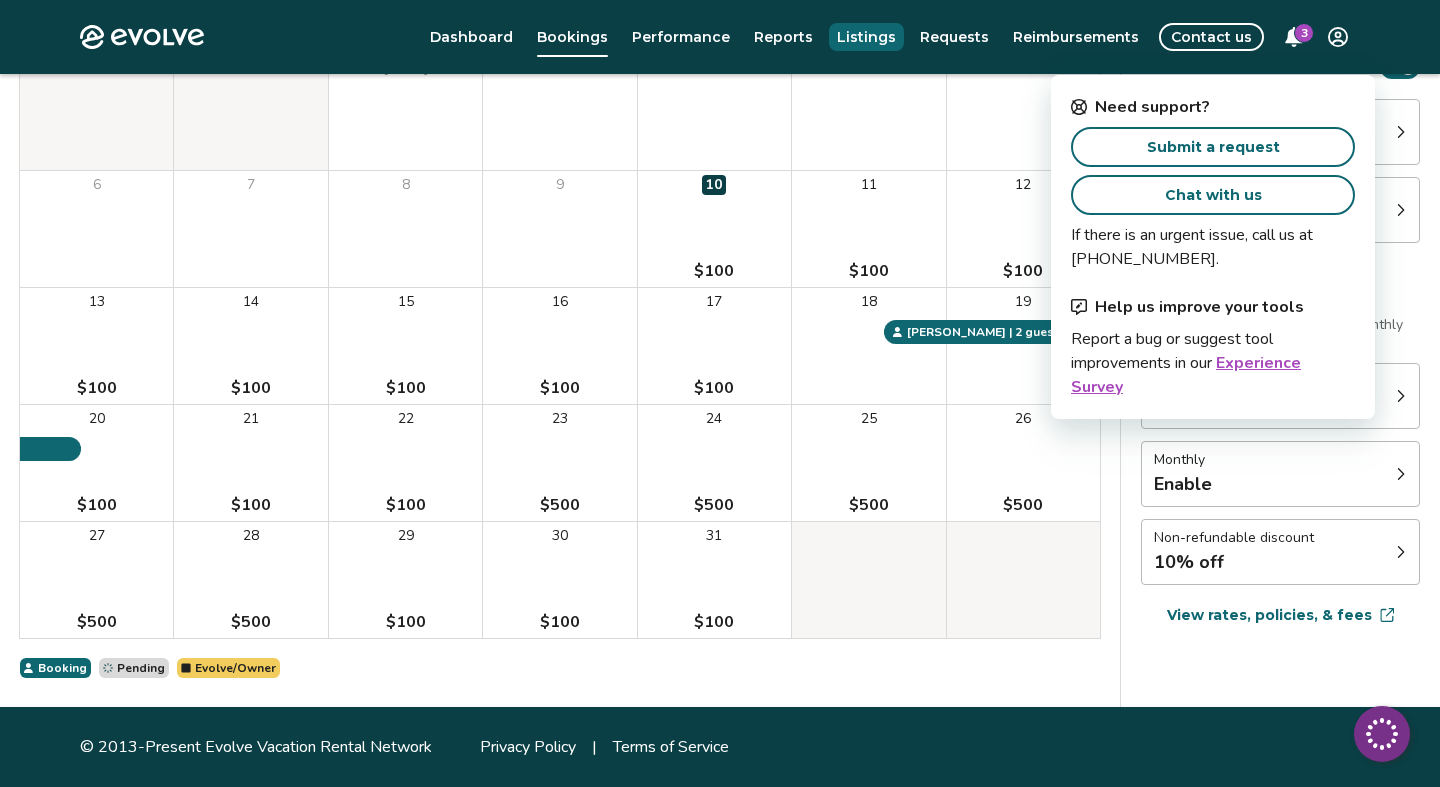 click on "Listings" at bounding box center (866, 37) 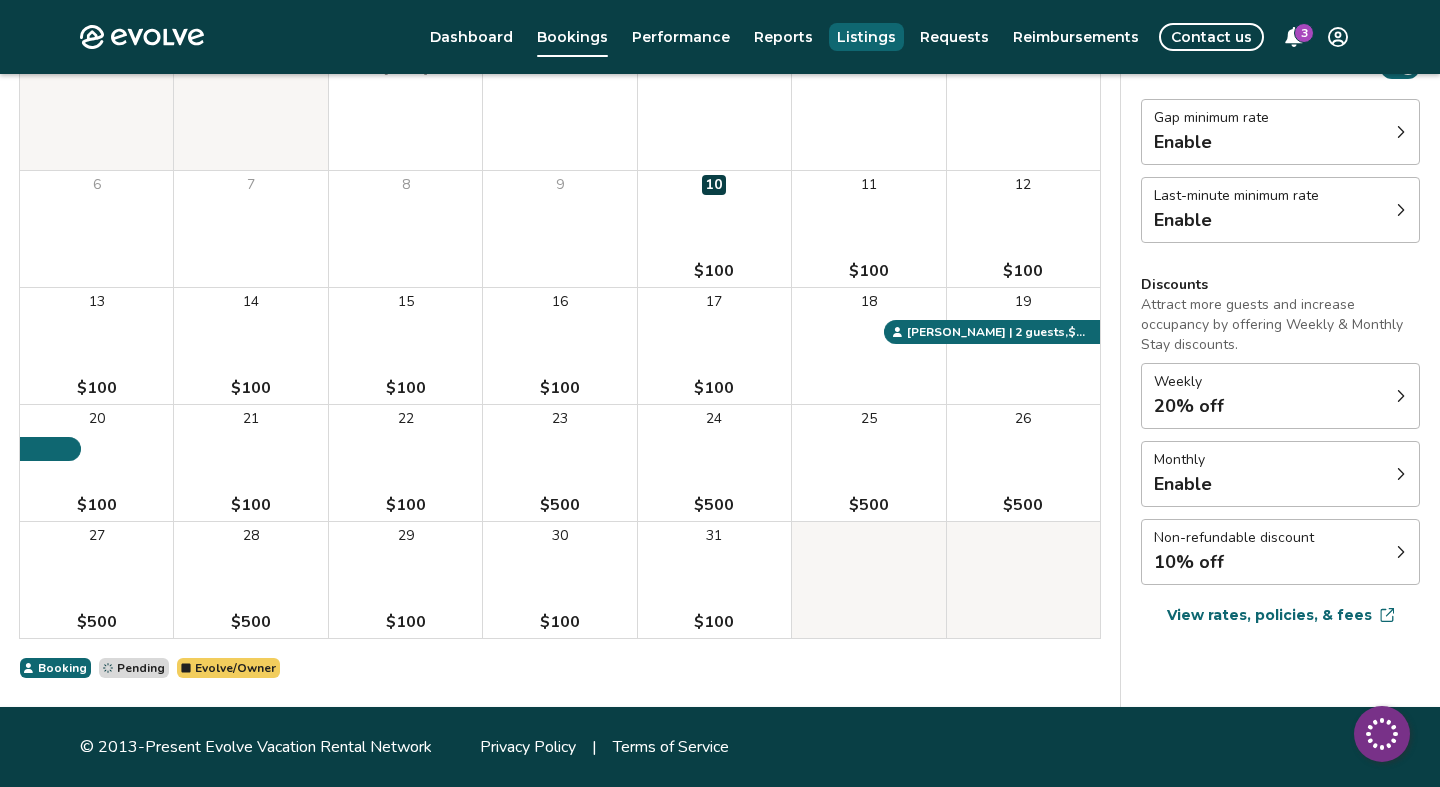 scroll, scrollTop: 0, scrollLeft: 0, axis: both 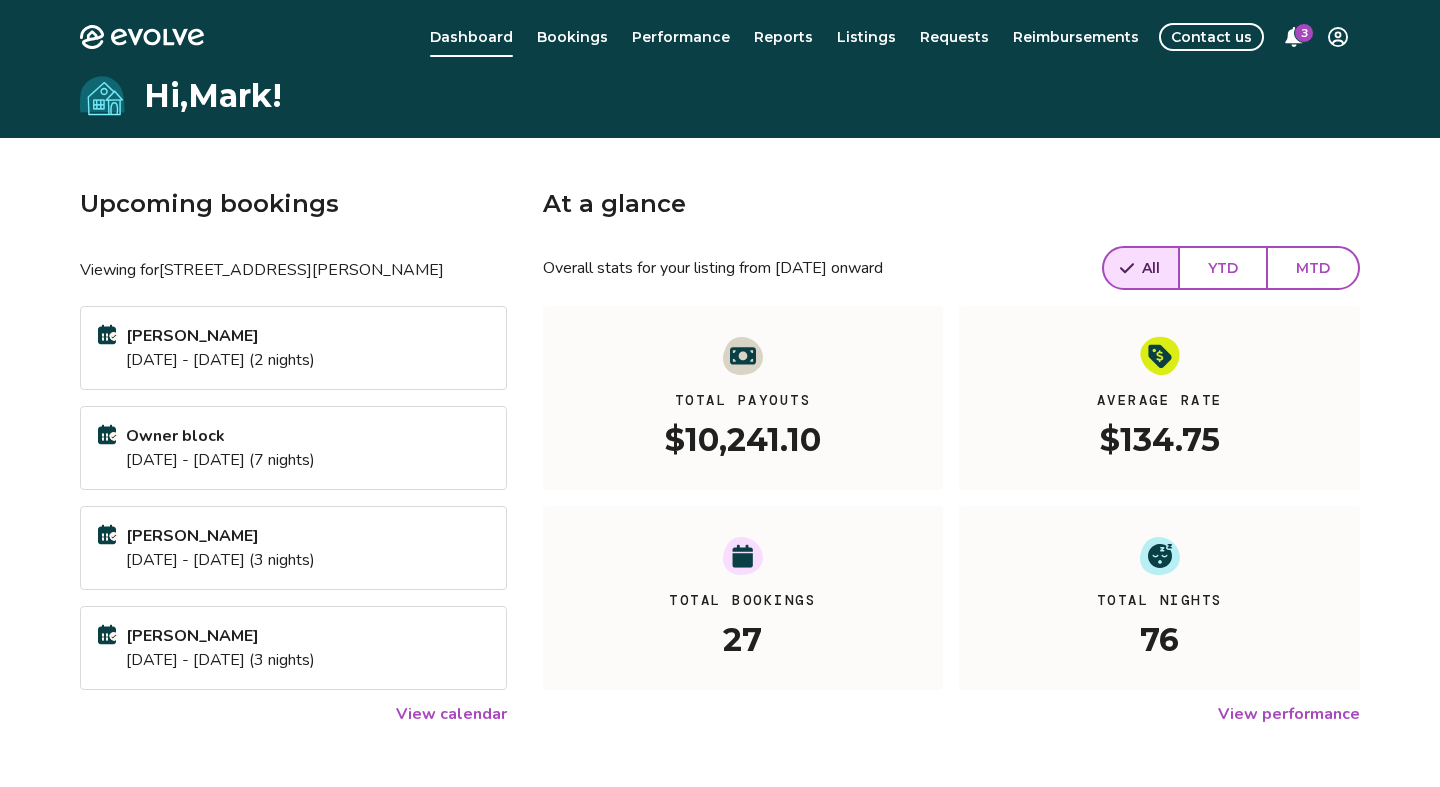 click on "Owner block Jul 22 - 29, 2025 (7 nights)" at bounding box center [293, 448] 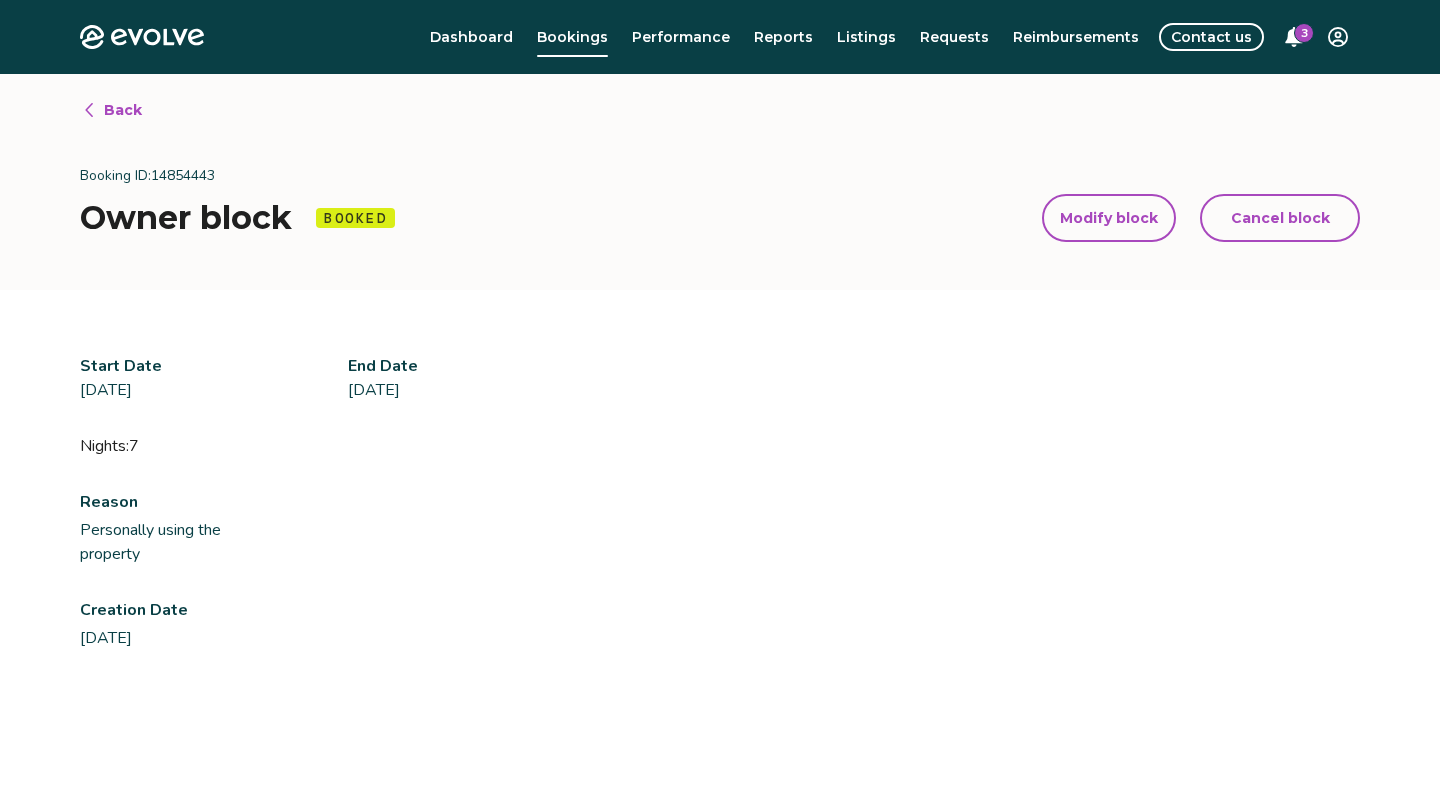 click on "Back Booking ID:  14854443 Owner block Booked Modify block Cancel block Modify block Cancel block" at bounding box center (720, 182) 